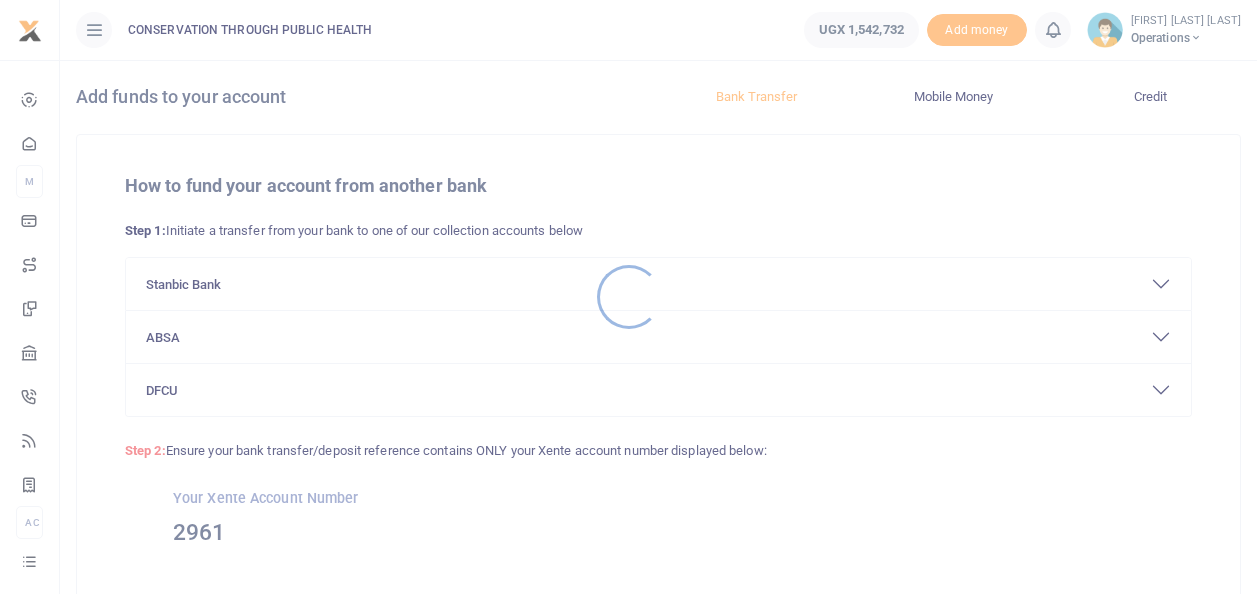scroll, scrollTop: 0, scrollLeft: 0, axis: both 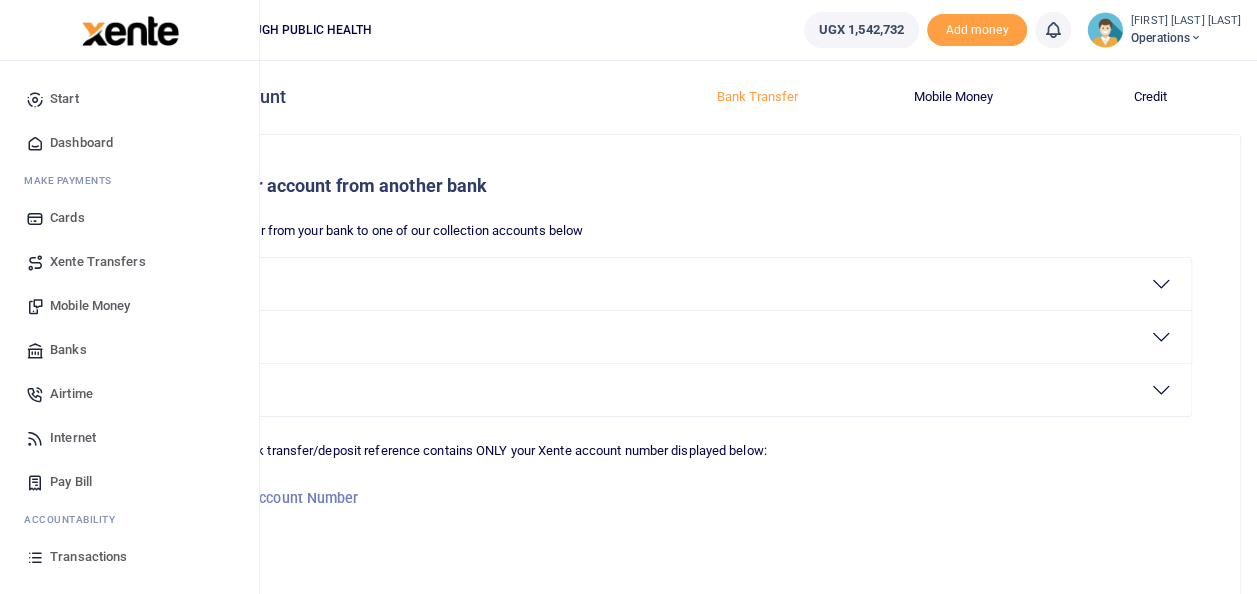 click on "Mobile Money" at bounding box center (129, 306) 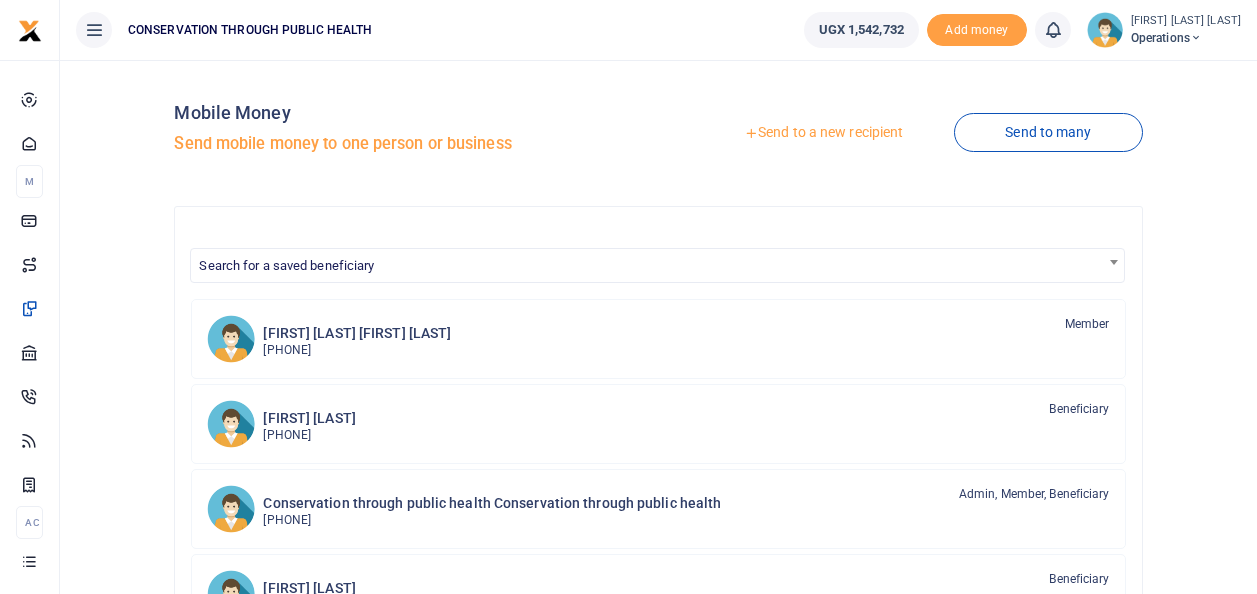 scroll, scrollTop: 0, scrollLeft: 0, axis: both 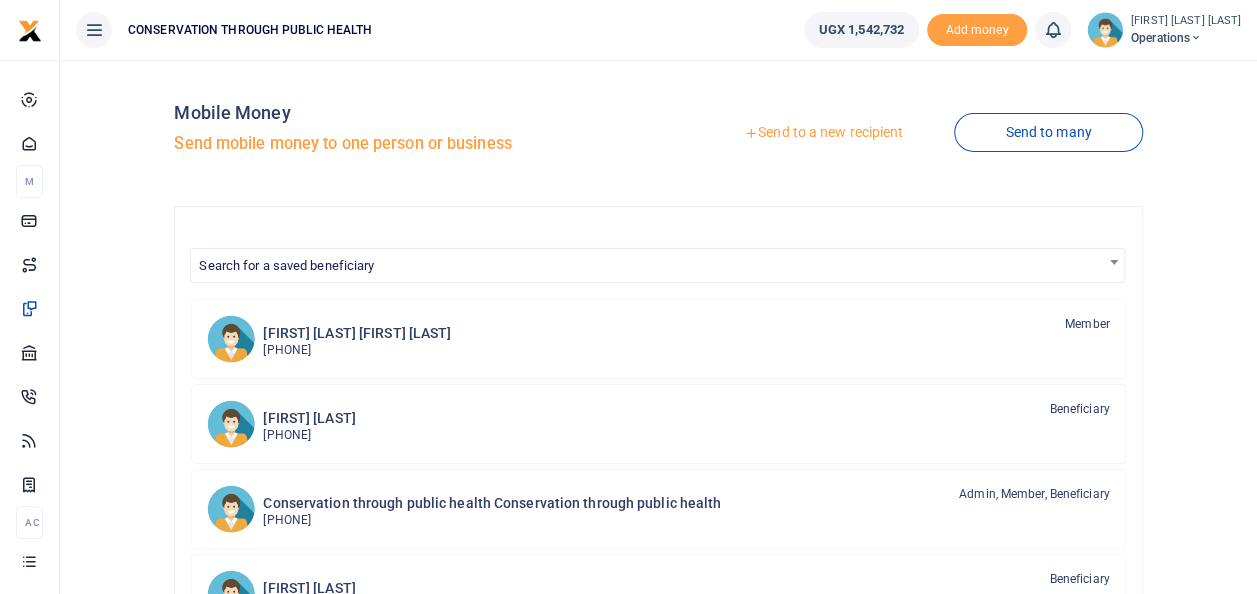 click on "Send to a new recipient" at bounding box center [823, 133] 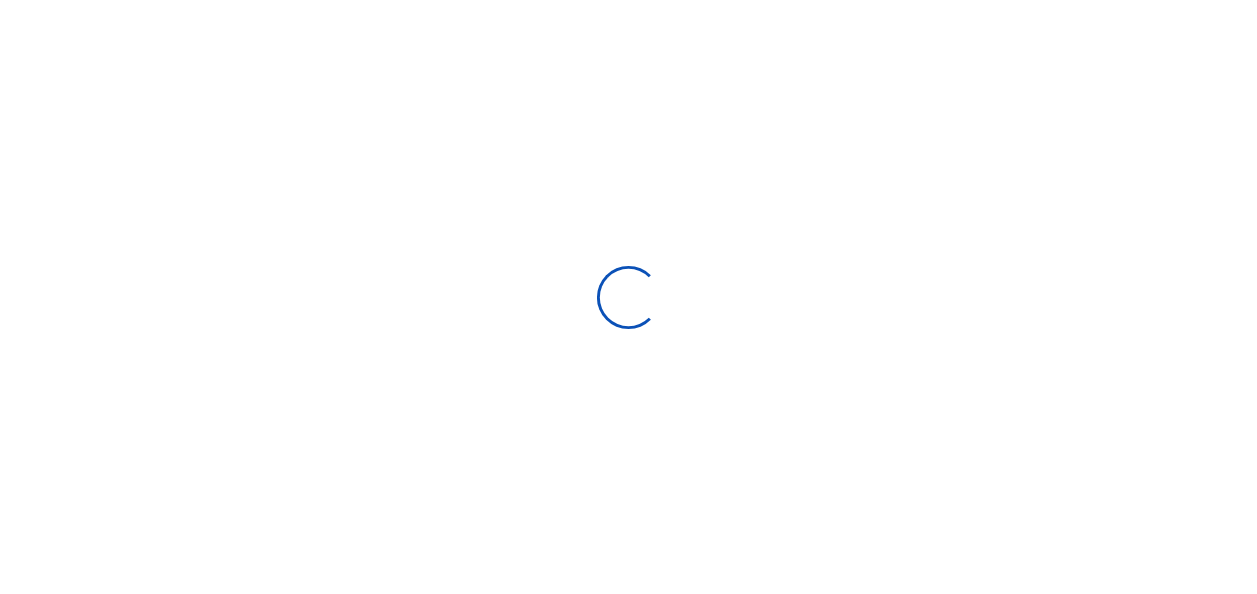 scroll, scrollTop: 0, scrollLeft: 0, axis: both 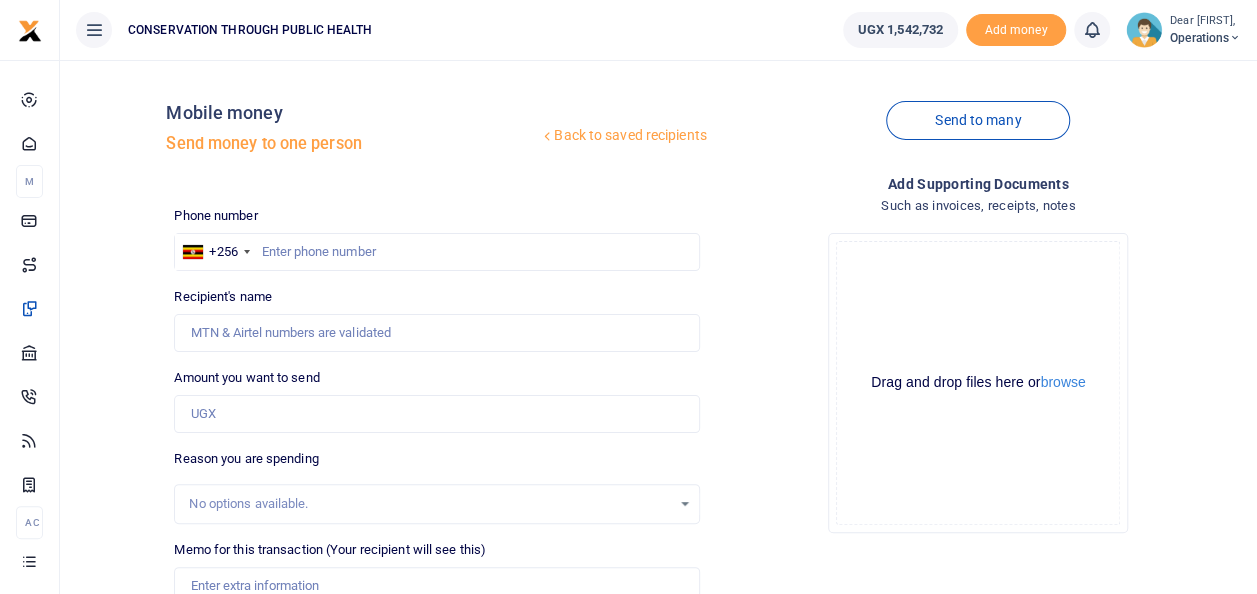 click at bounding box center (628, 297) 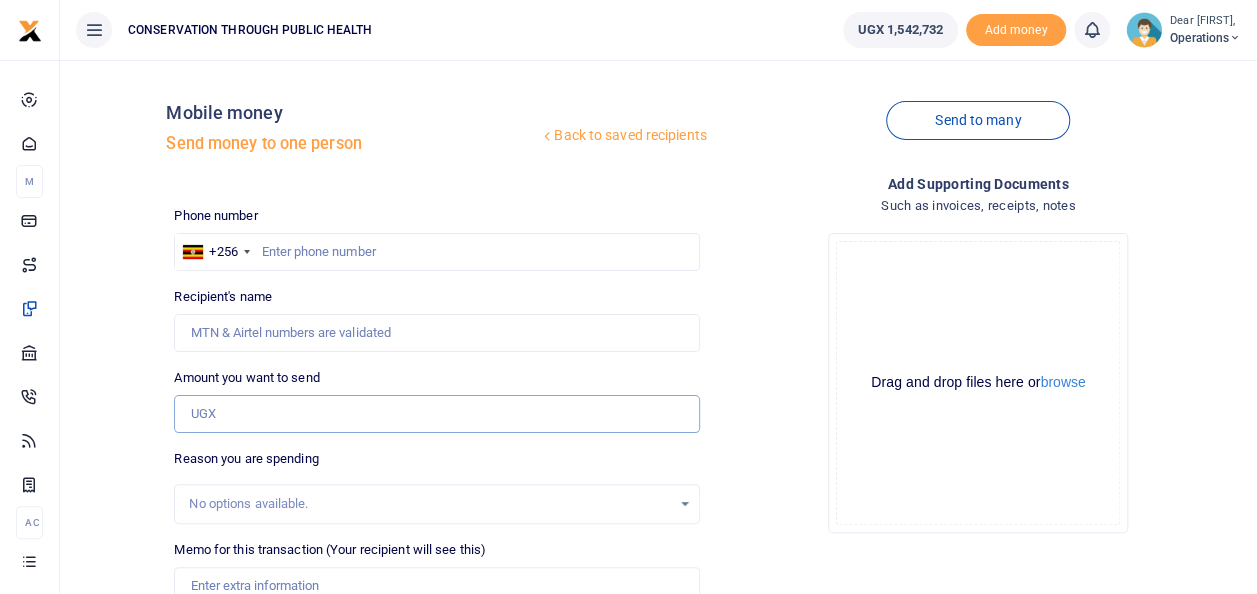 click on "Amount you want to send" at bounding box center (436, 414) 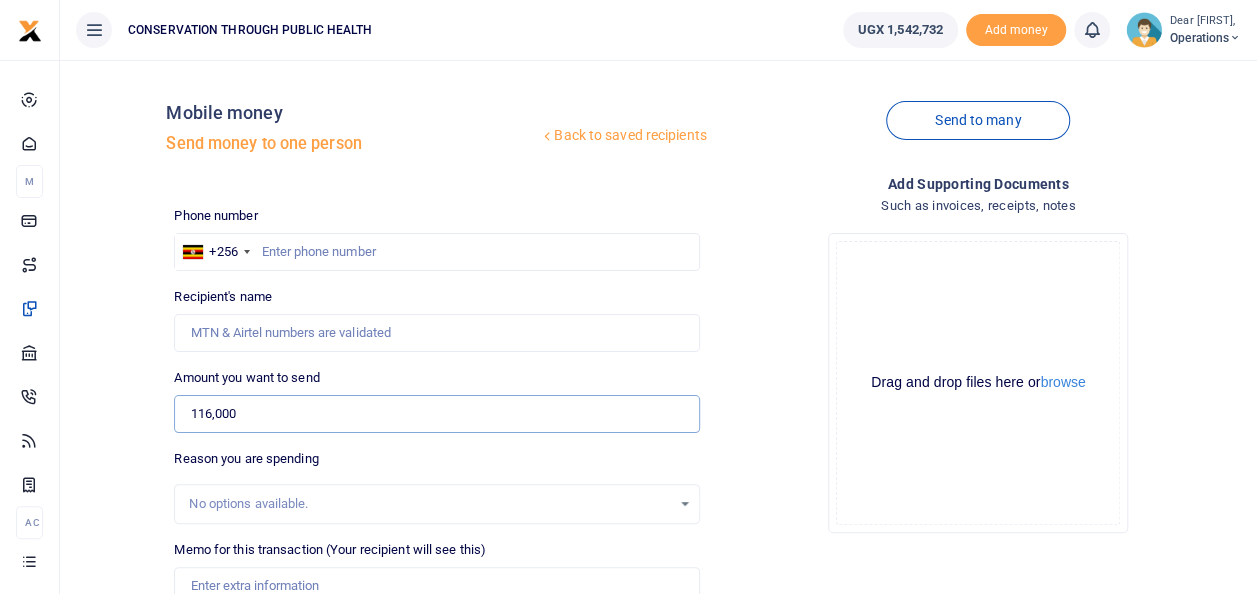 type on "116,000" 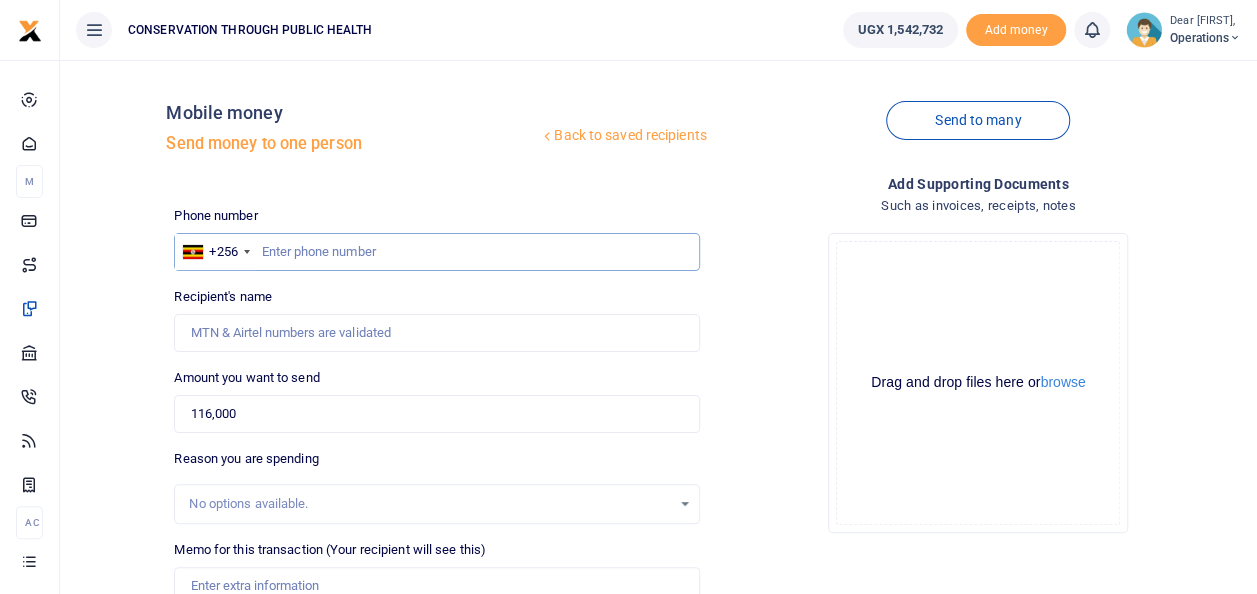 click at bounding box center [436, 252] 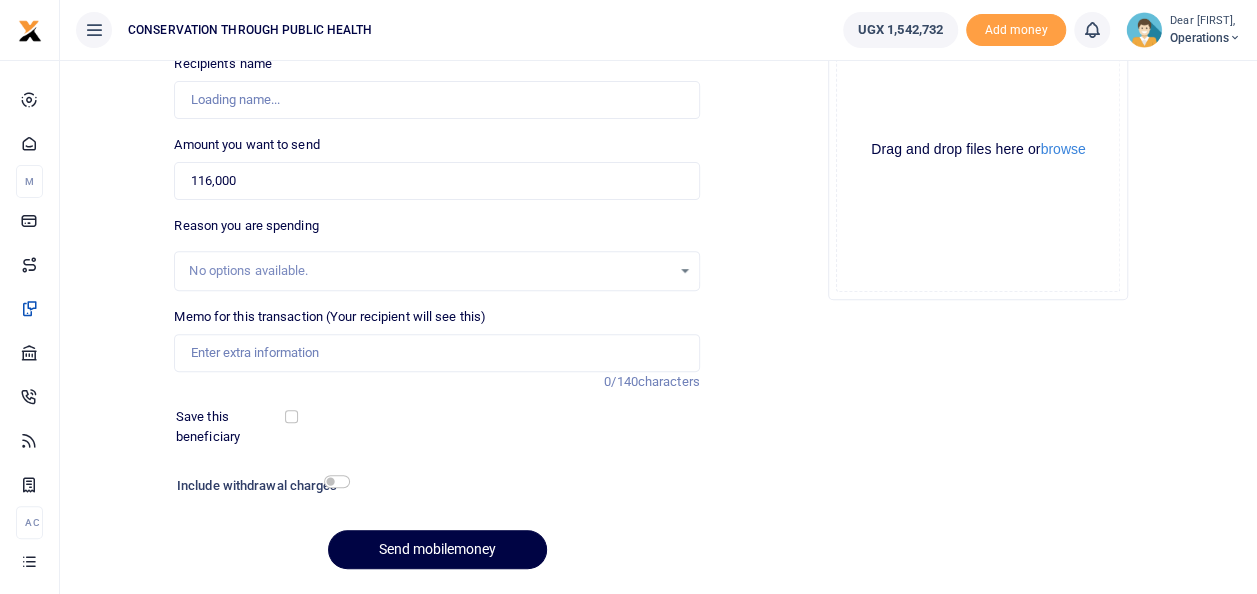 scroll, scrollTop: 234, scrollLeft: 0, axis: vertical 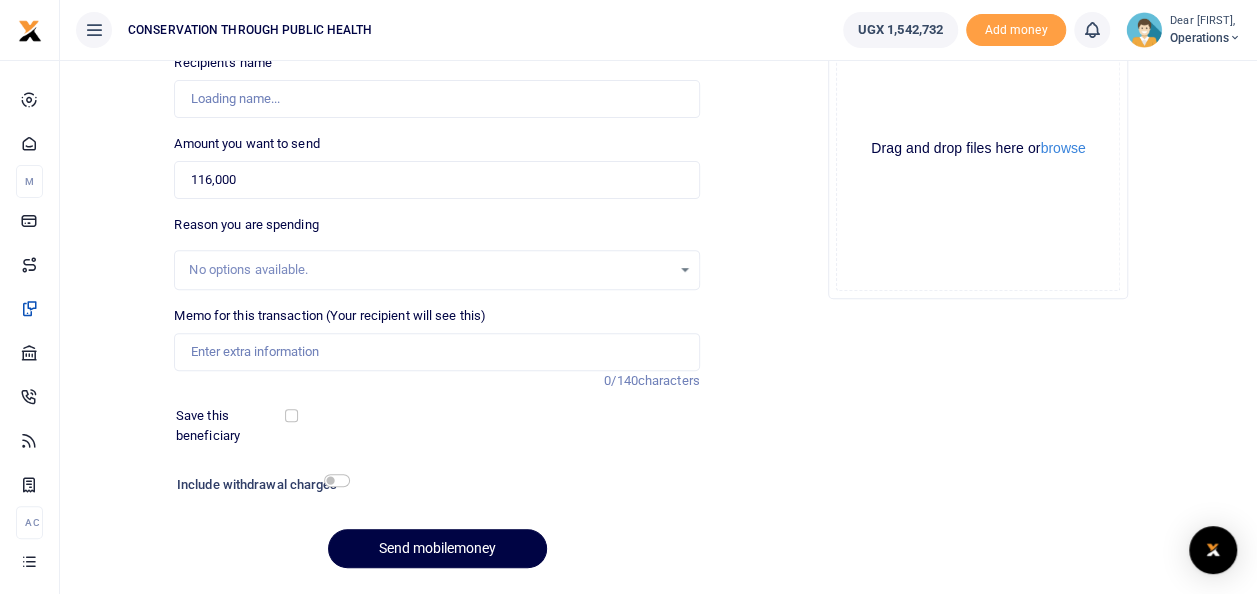 type on "786404797" 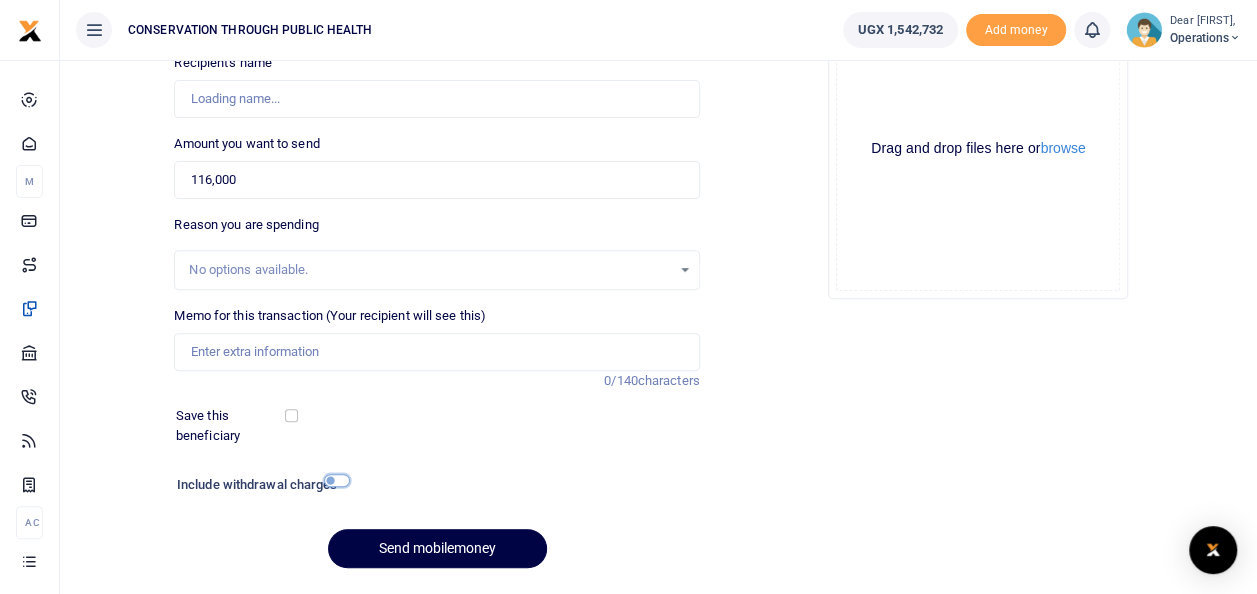 click at bounding box center [337, 480] 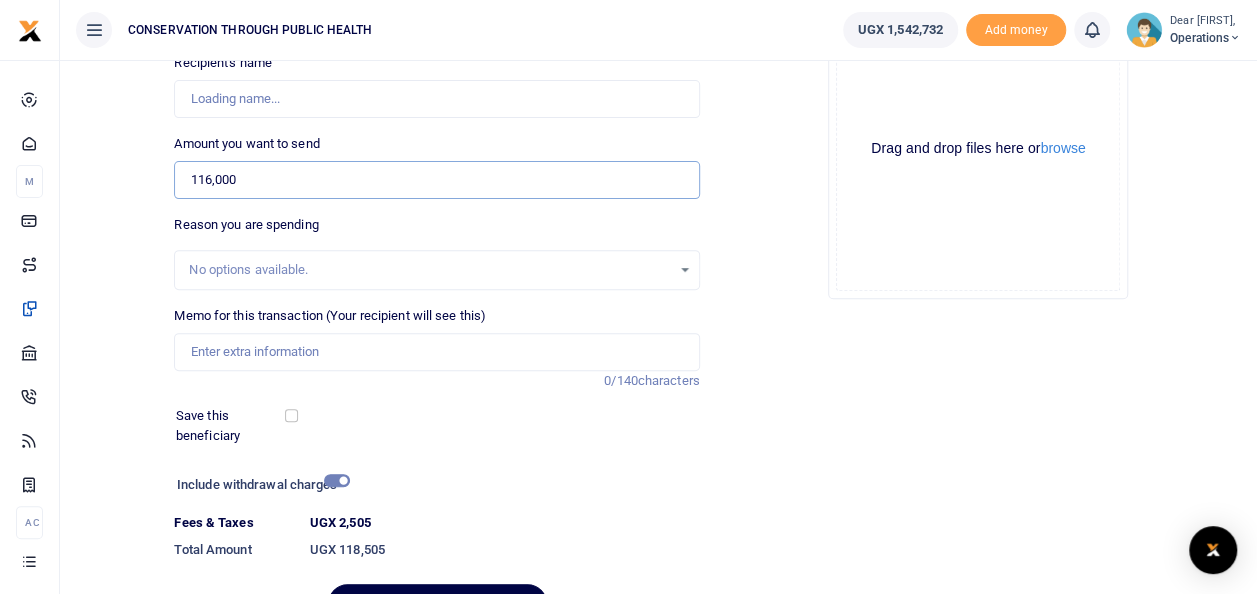 click on "116,000" at bounding box center (436, 180) 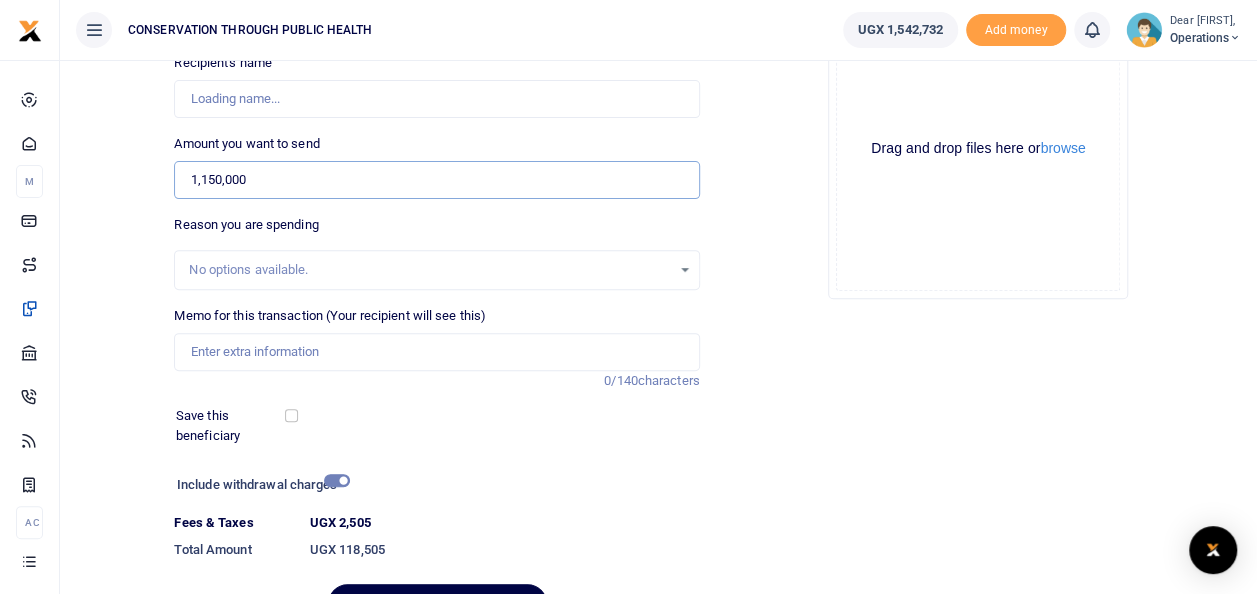 type on "1,150,000" 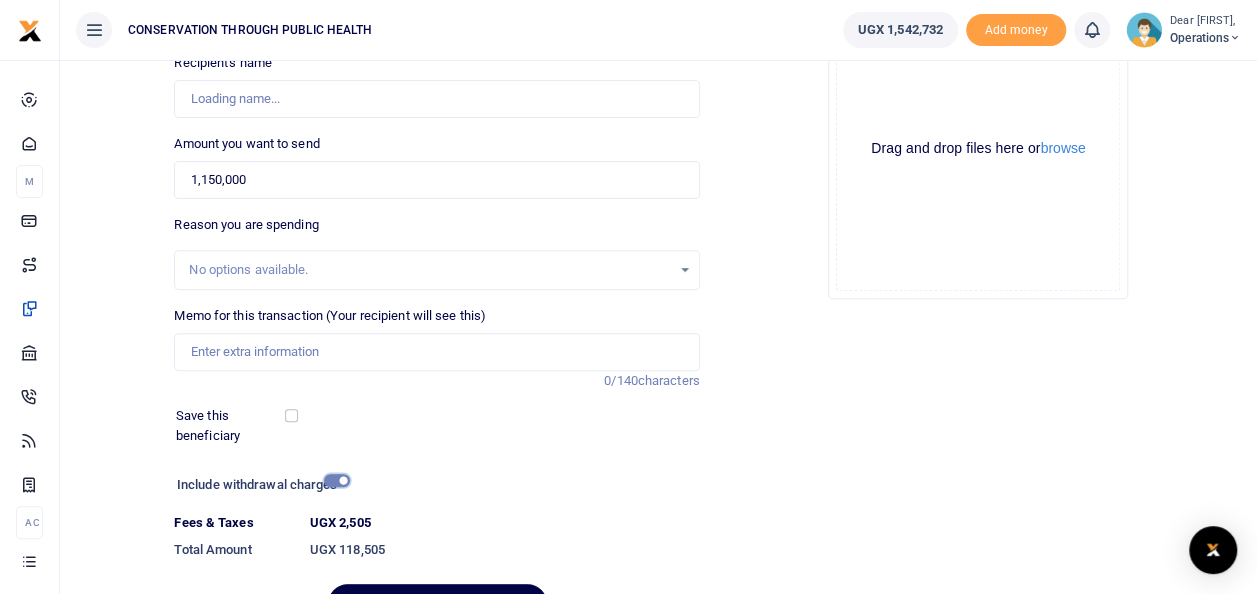 click at bounding box center [337, 480] 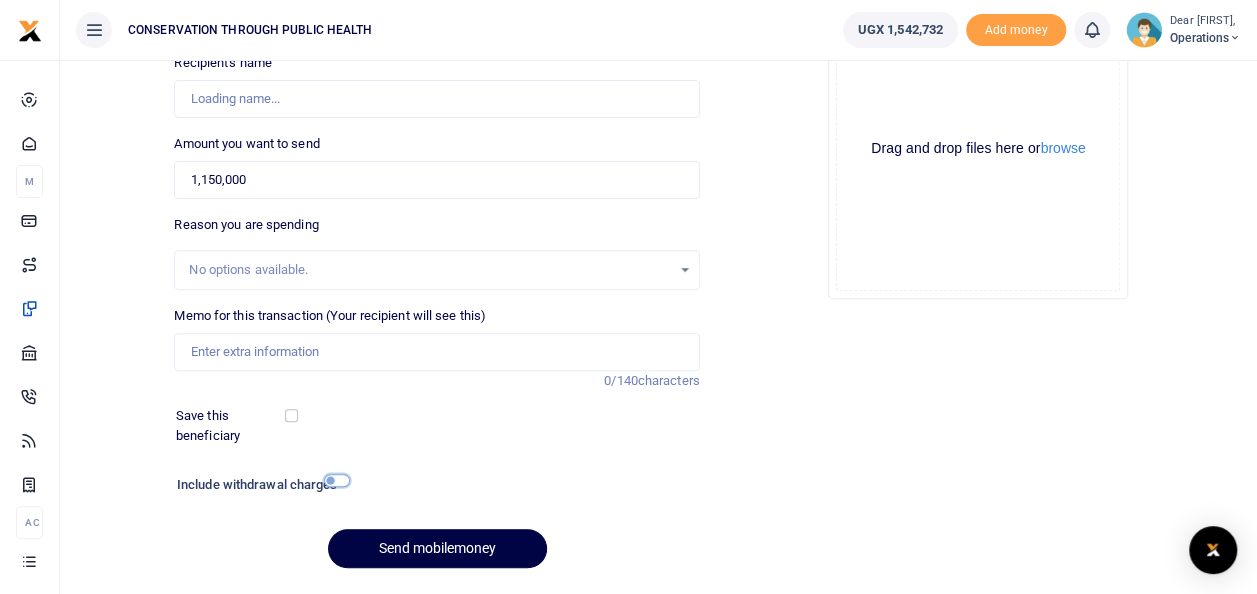 click at bounding box center (337, 480) 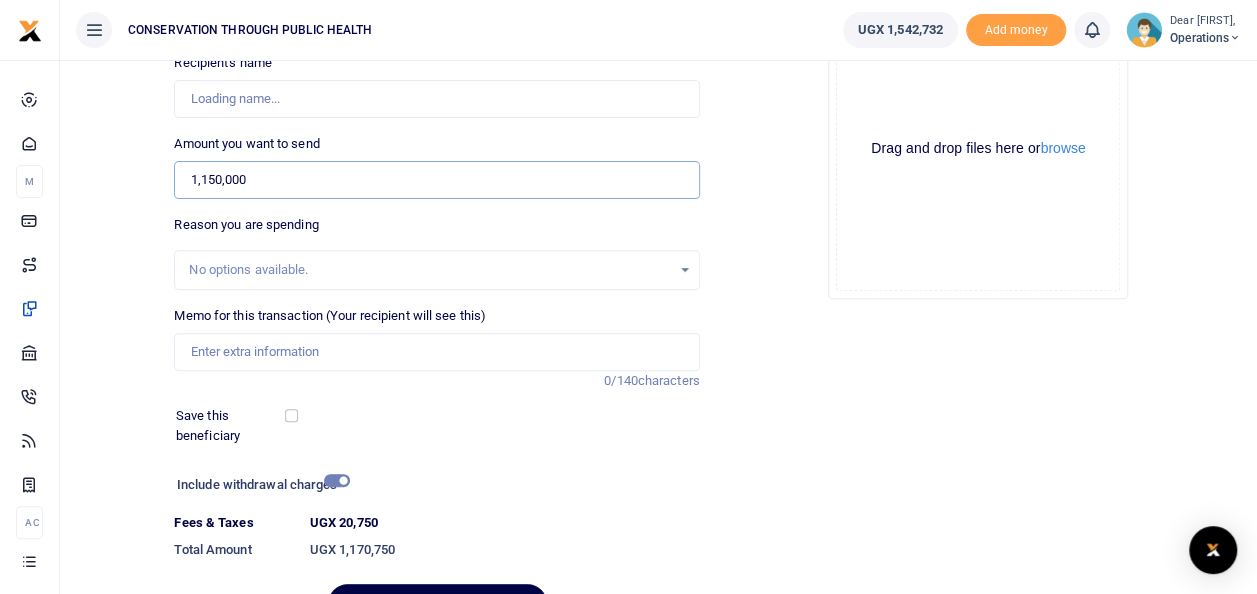 click on "1,150,000" at bounding box center (436, 180) 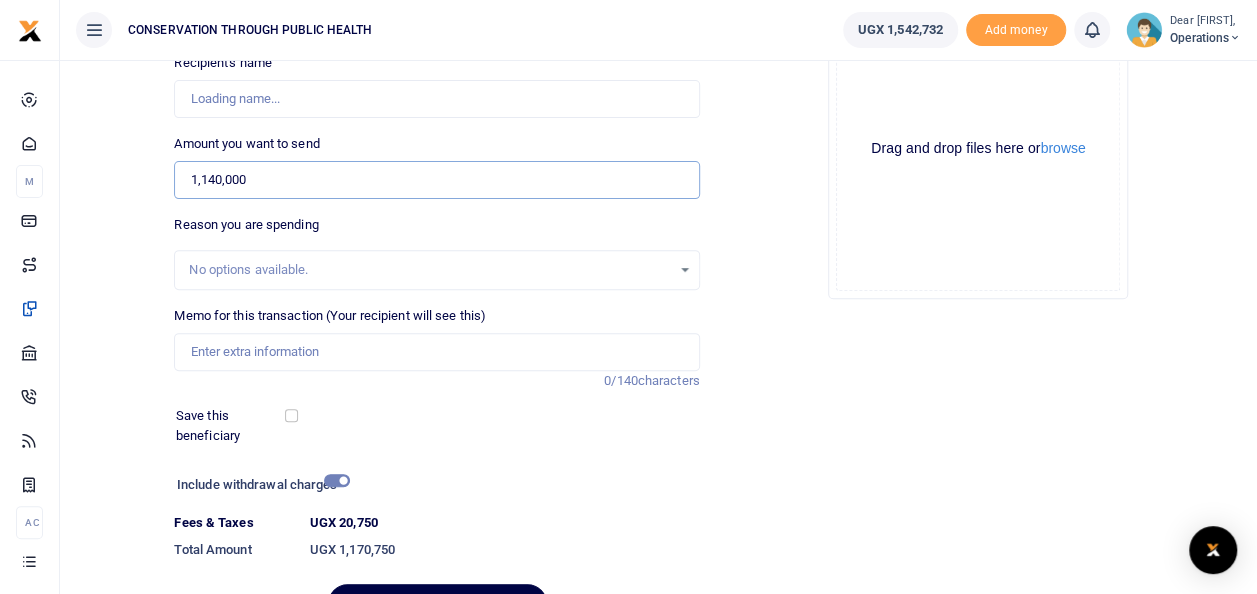 type on "1,140,000" 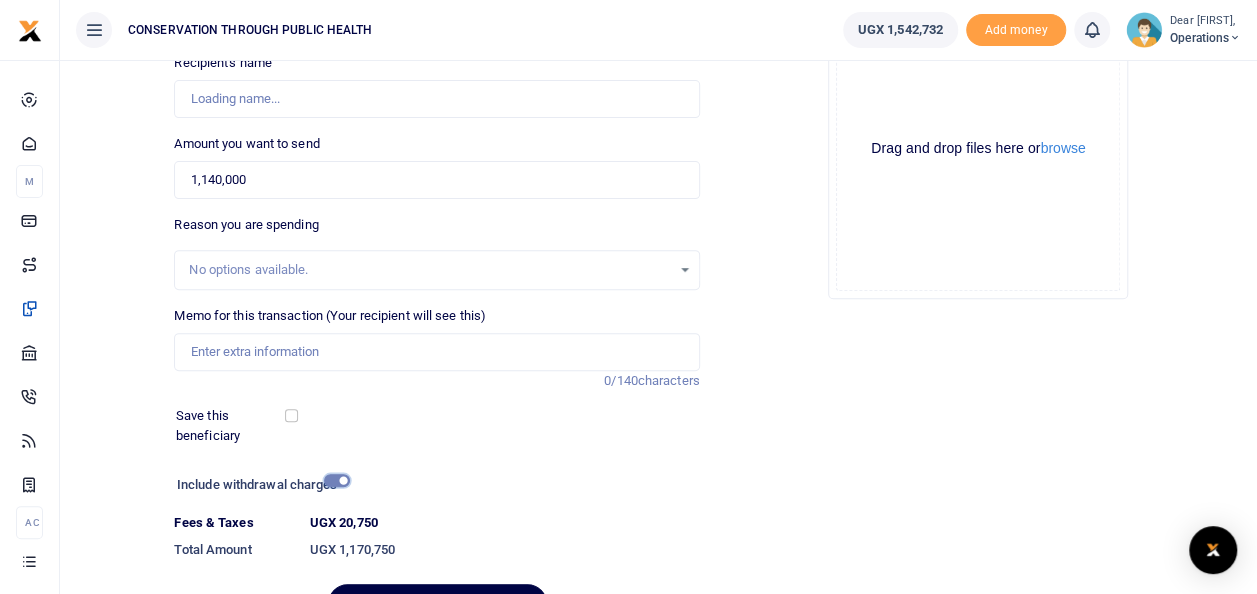 click at bounding box center [337, 480] 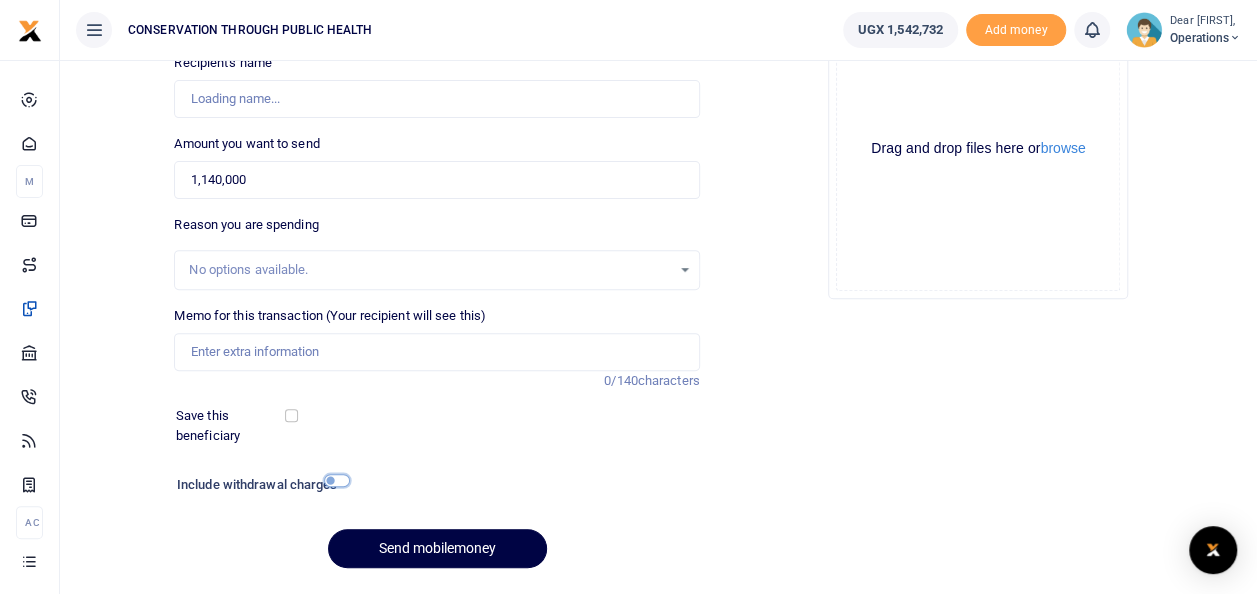 click at bounding box center [337, 480] 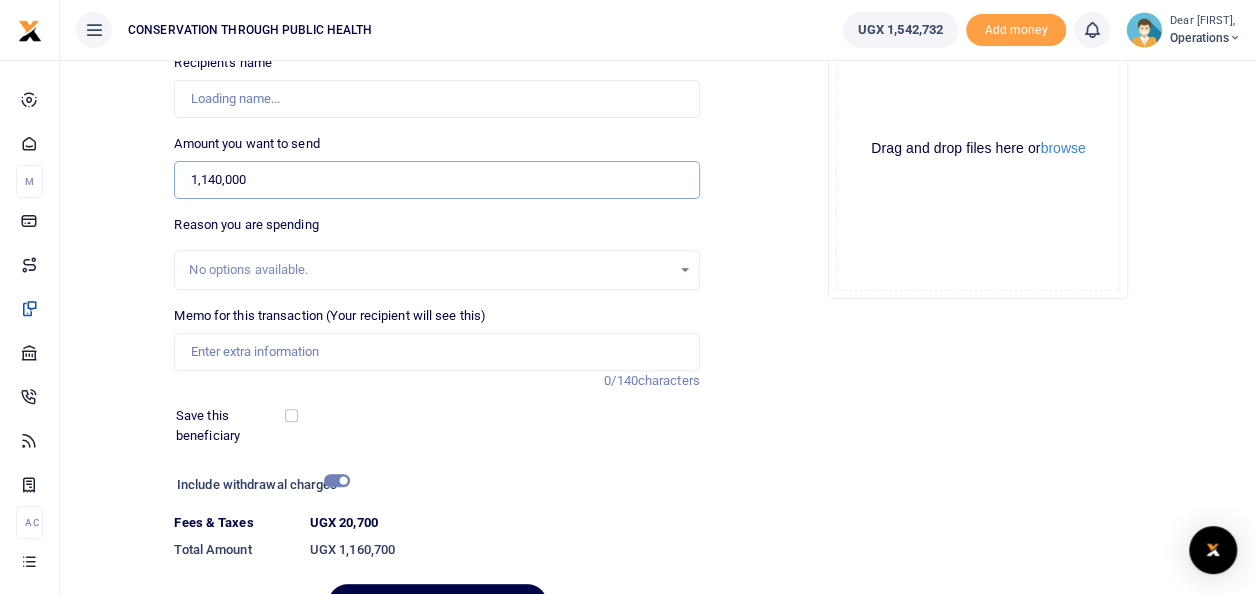 click on "1,140,000" at bounding box center [436, 180] 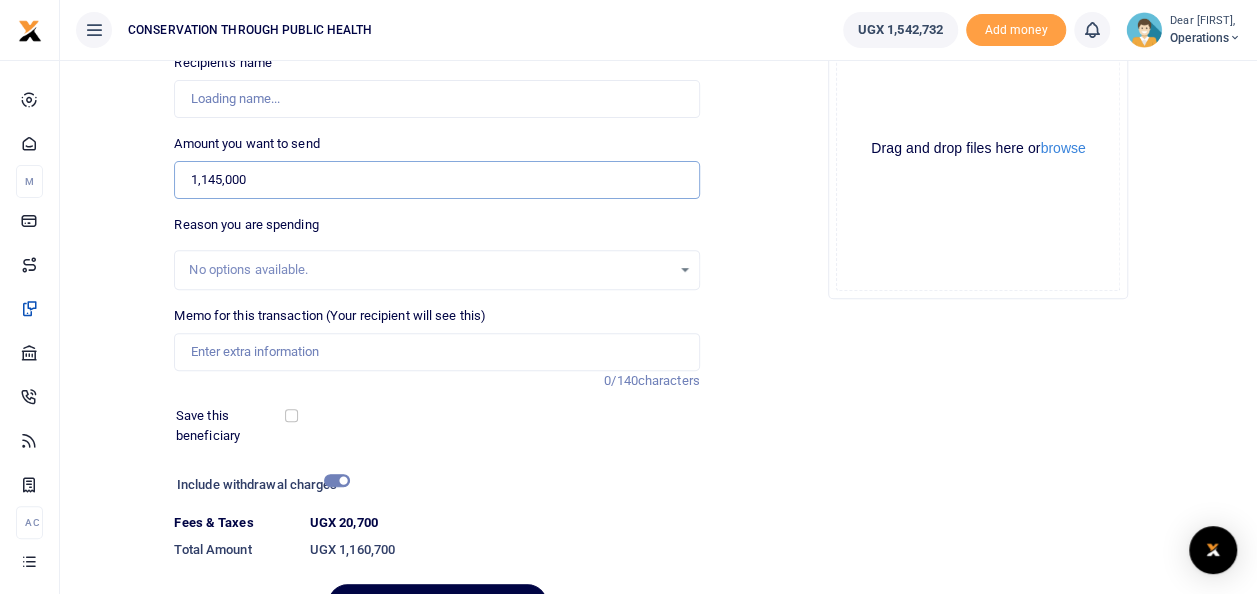 type on "1,145,000" 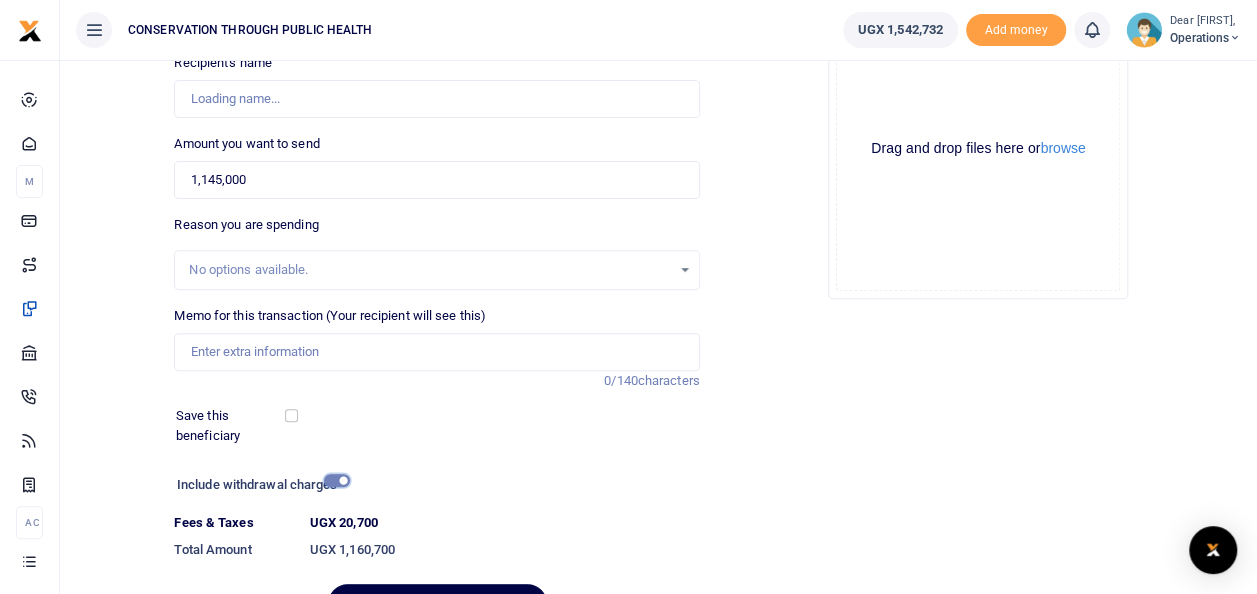 click at bounding box center [337, 480] 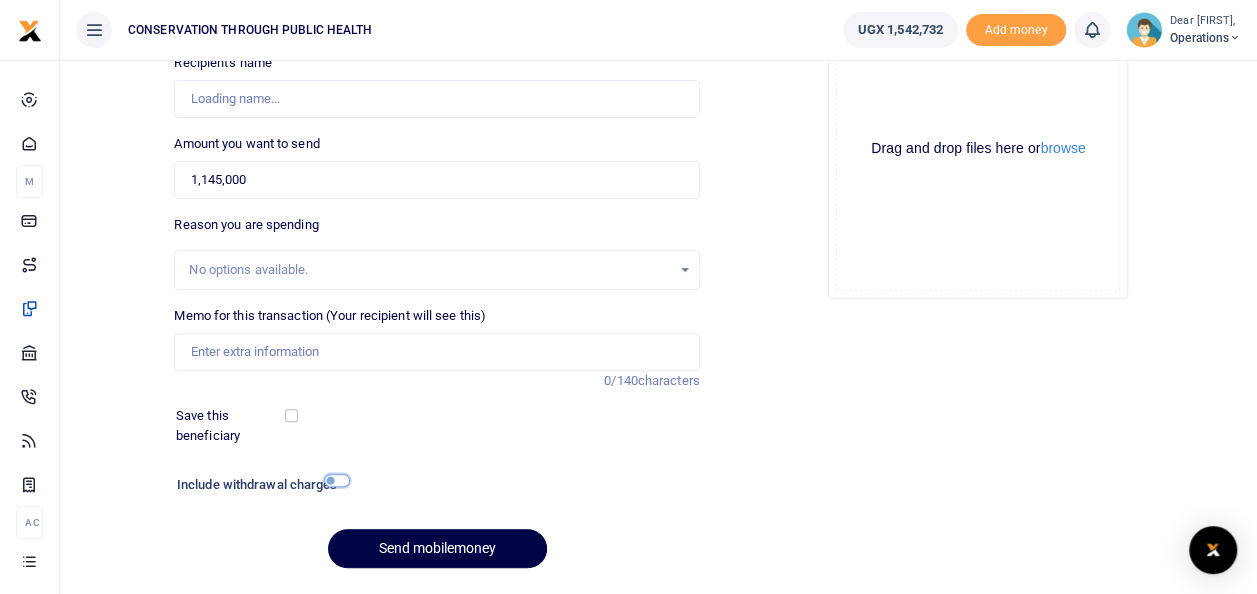 click at bounding box center [337, 480] 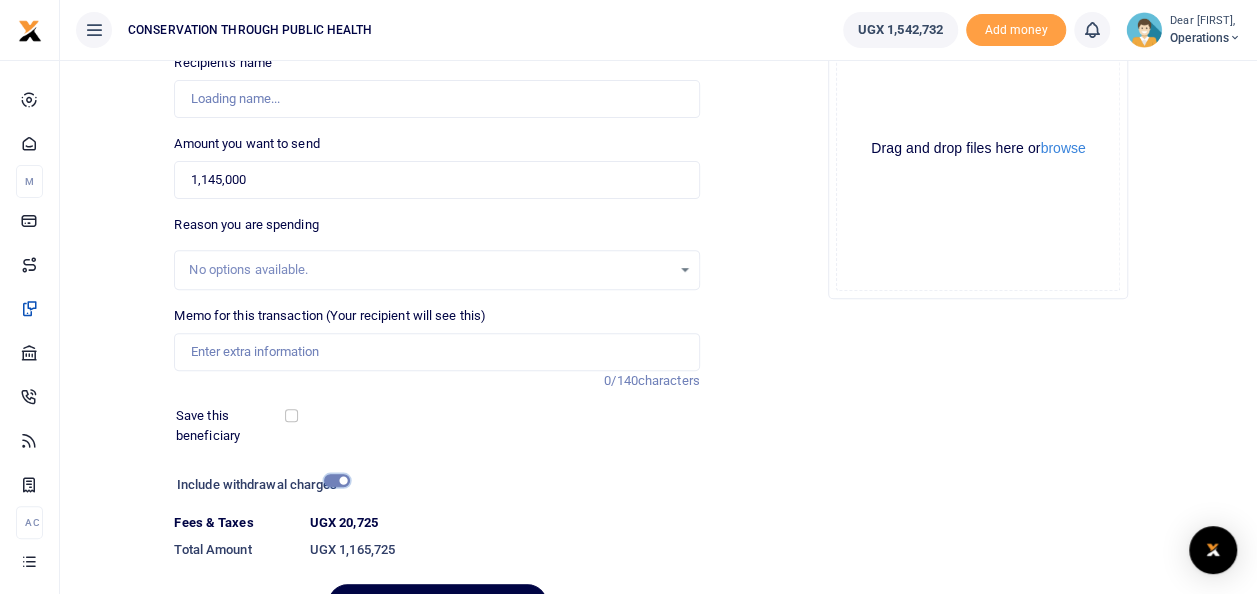 click at bounding box center [337, 480] 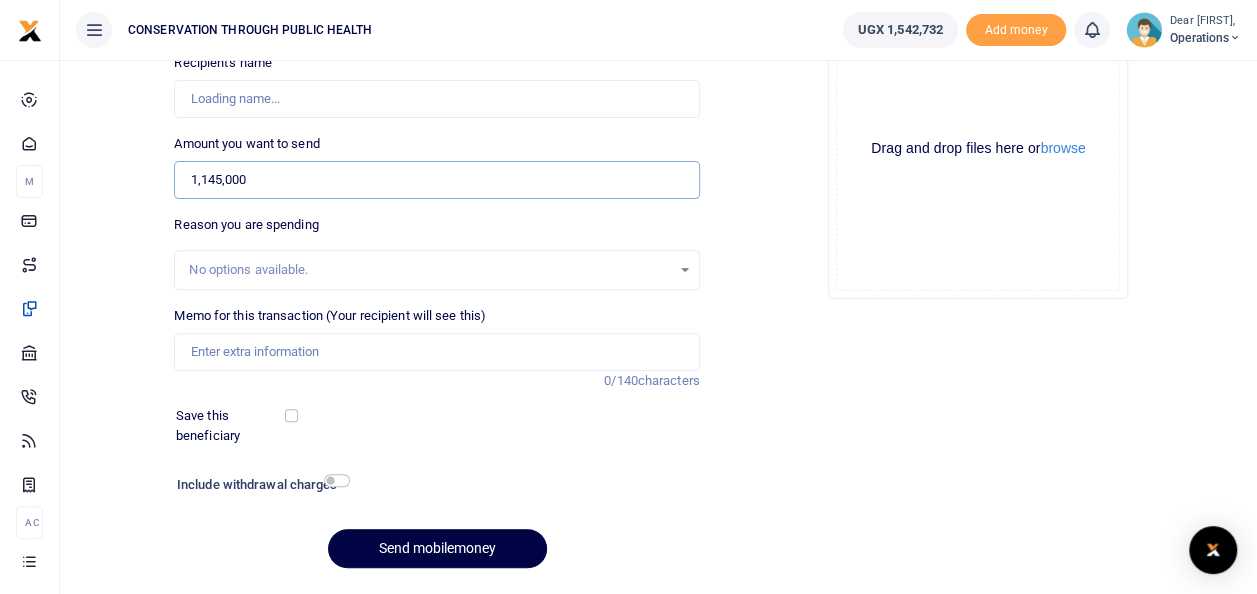 click on "1,145,000" at bounding box center [436, 180] 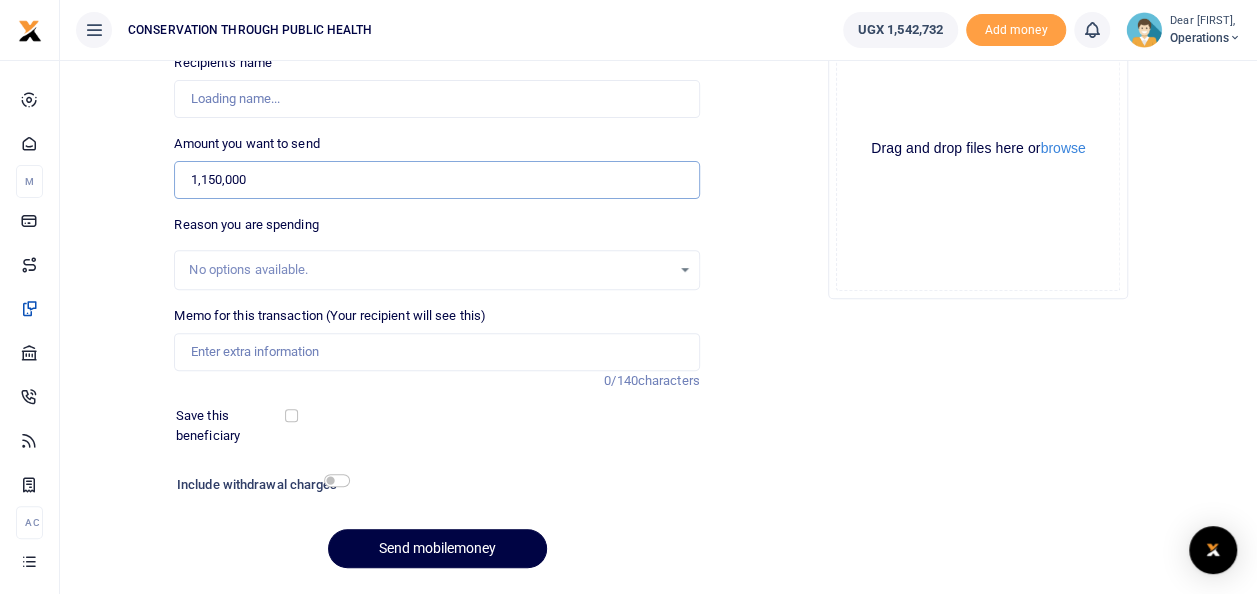 type on "1,150,000" 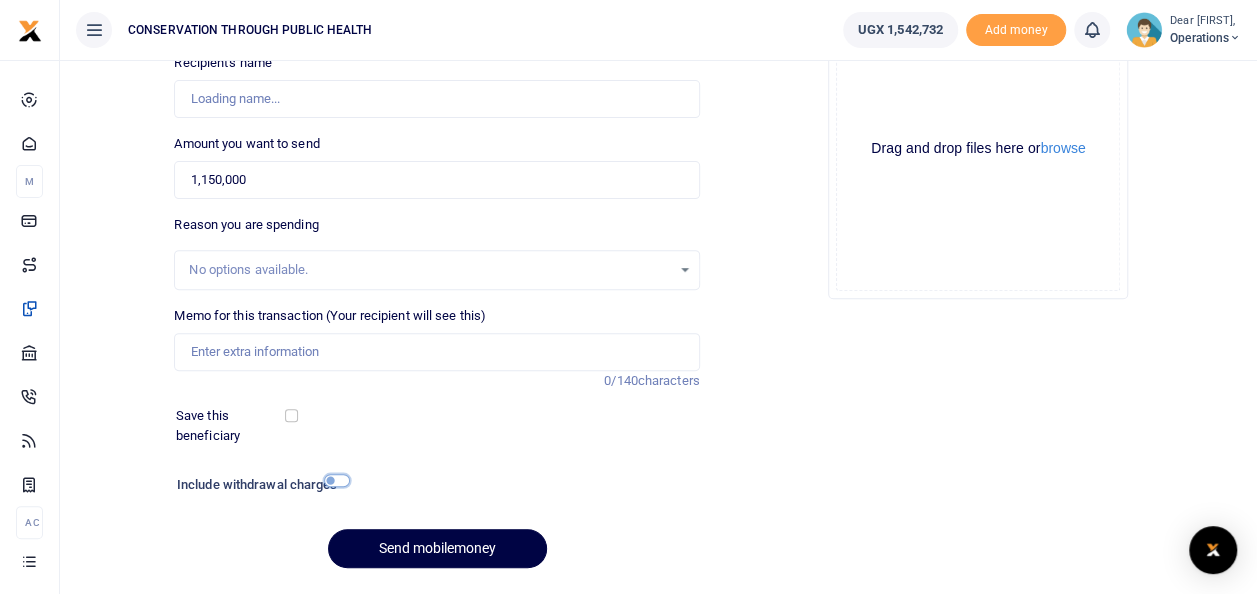 click at bounding box center [337, 480] 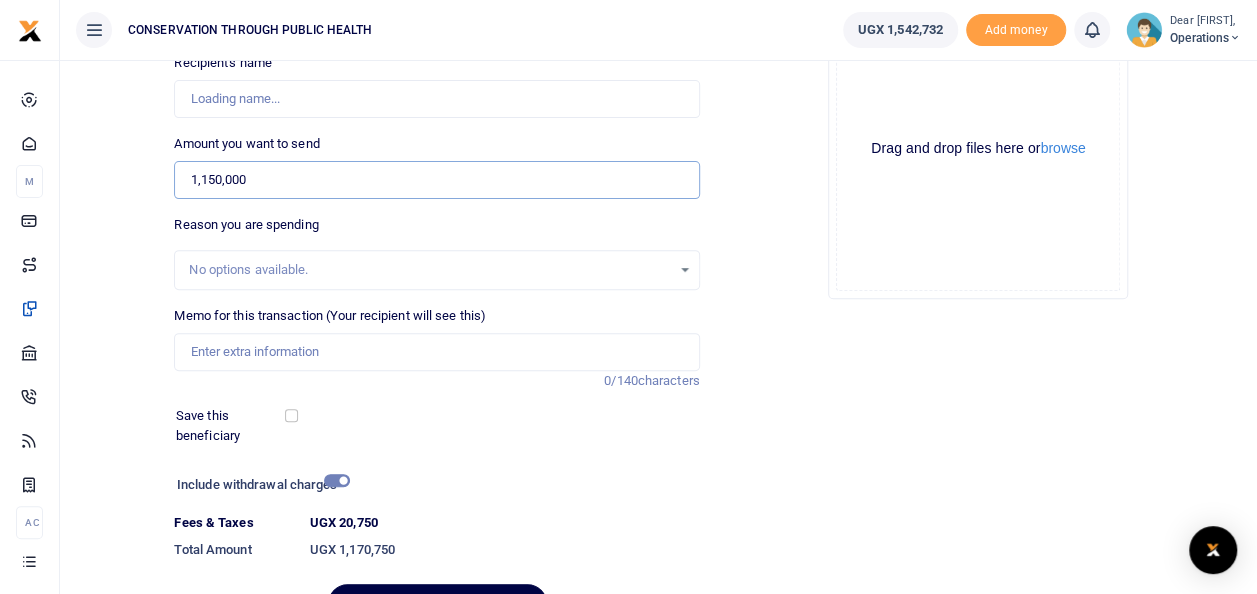 click on "1,150,000" at bounding box center (436, 180) 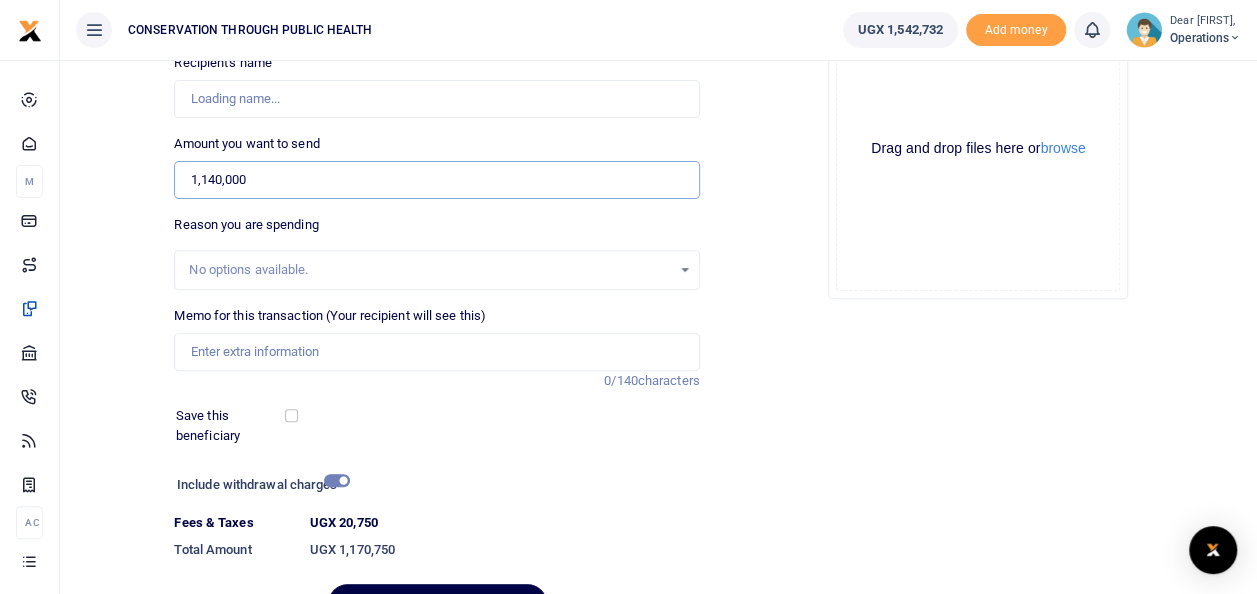 type on "1,140,000" 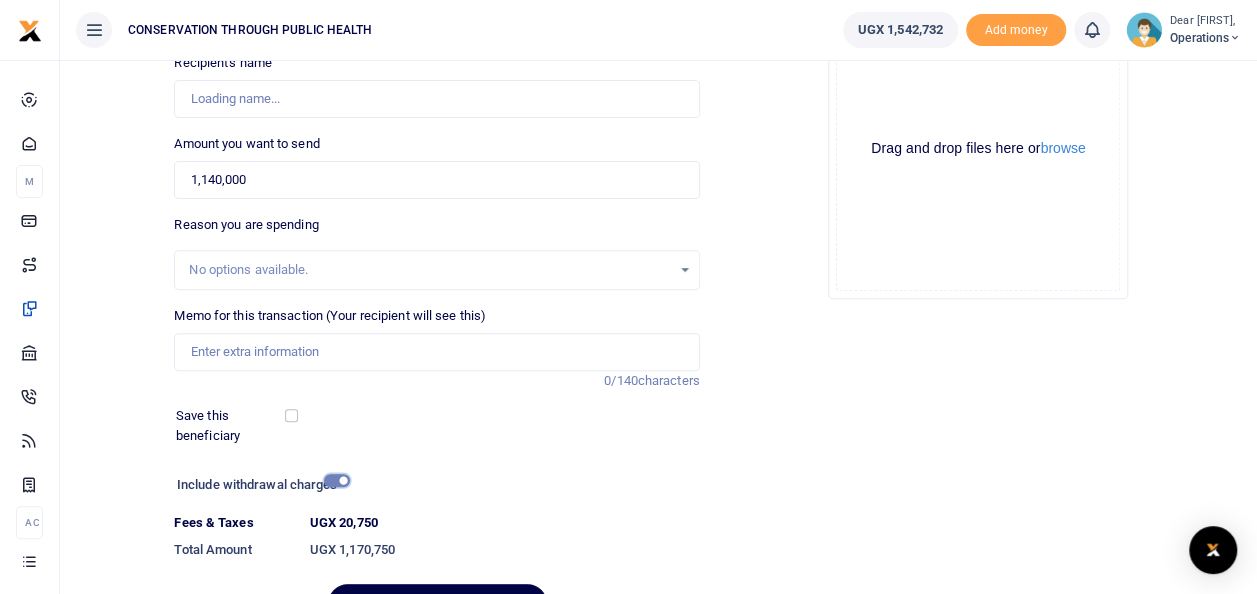 click at bounding box center (337, 480) 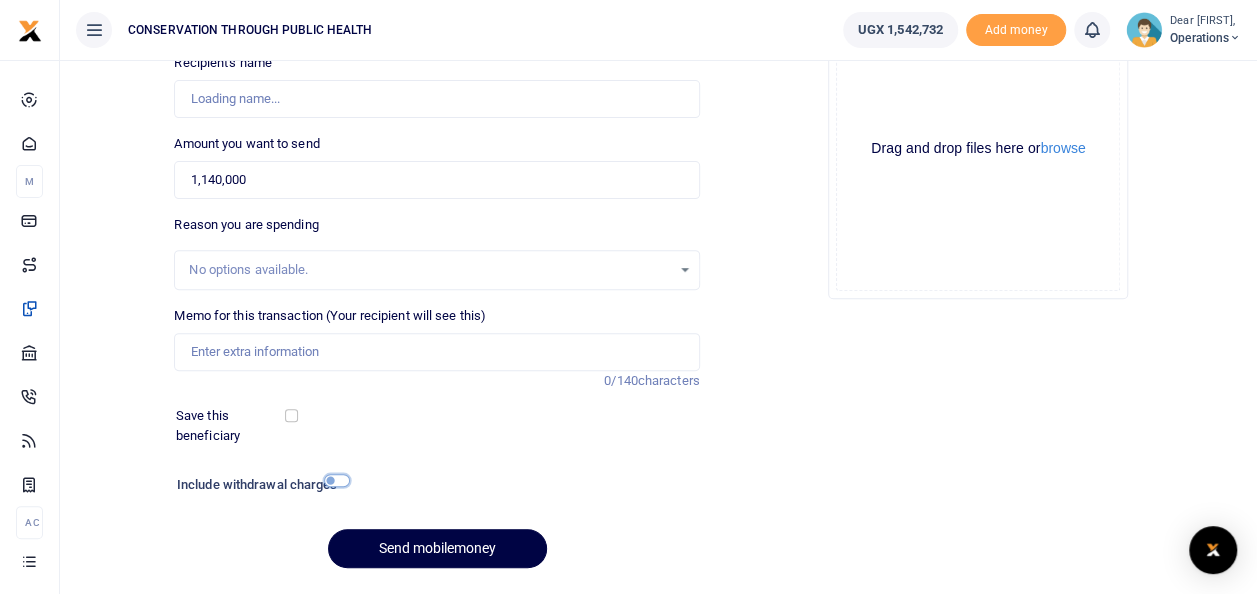 click at bounding box center (337, 480) 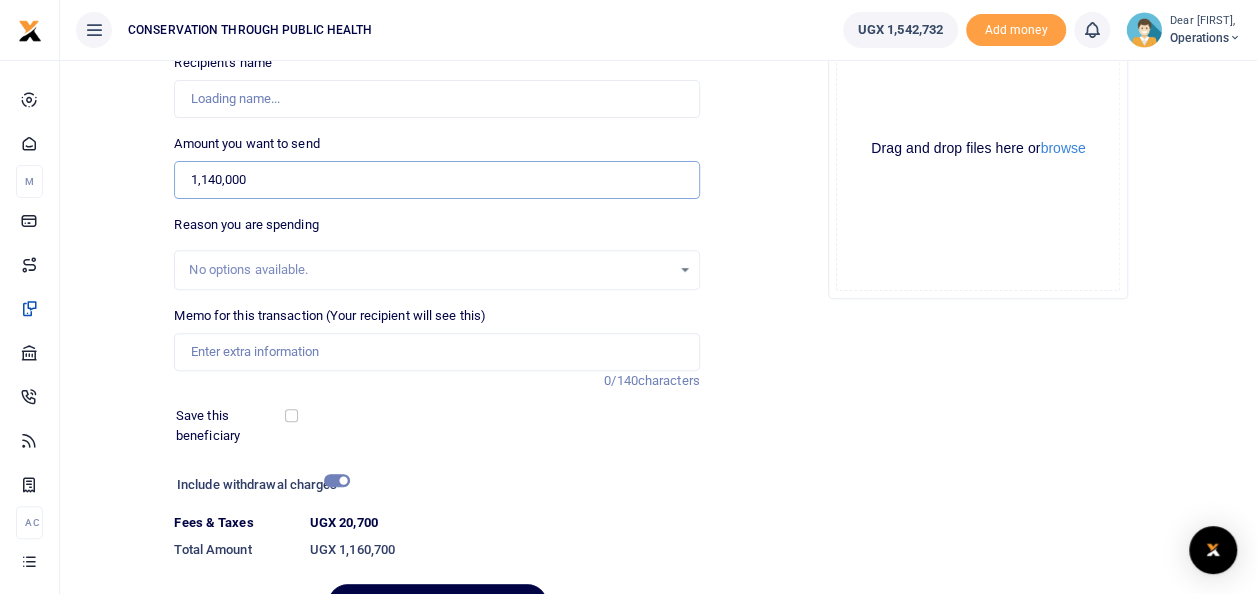 click on "1,140,000" at bounding box center (436, 180) 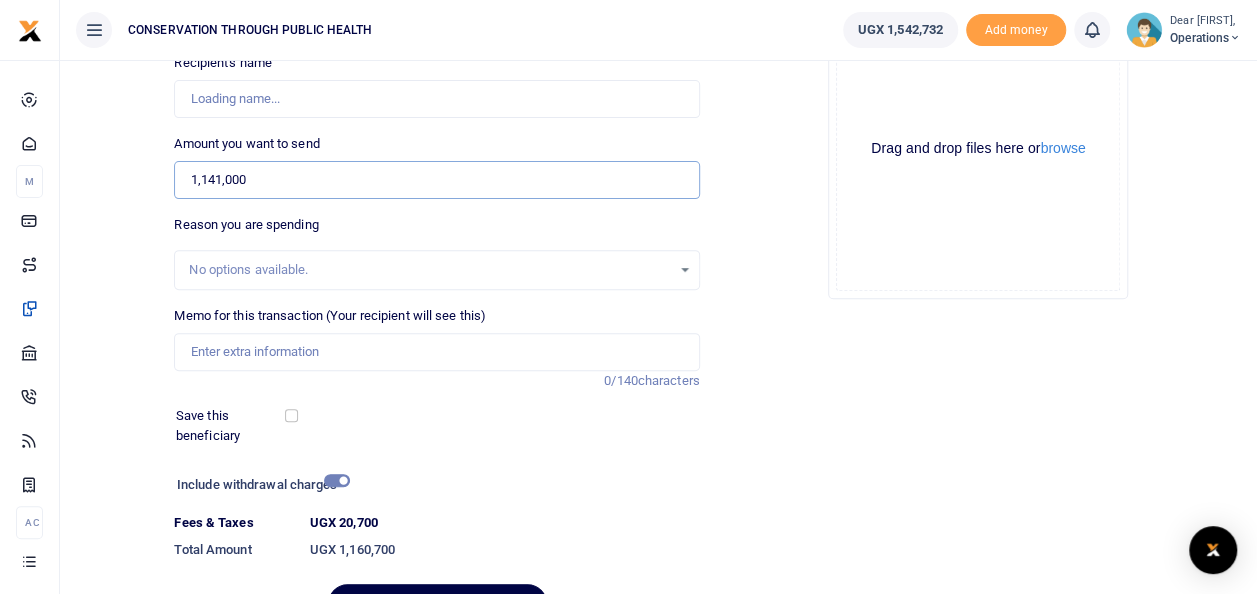 type on "1,141,000" 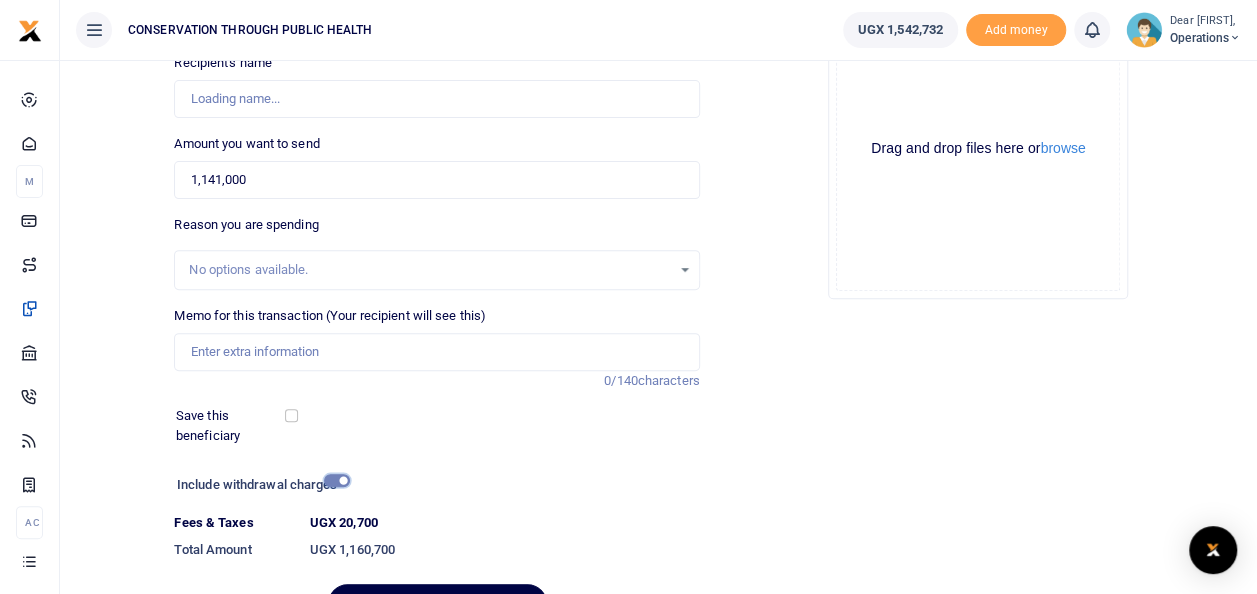 click at bounding box center (337, 480) 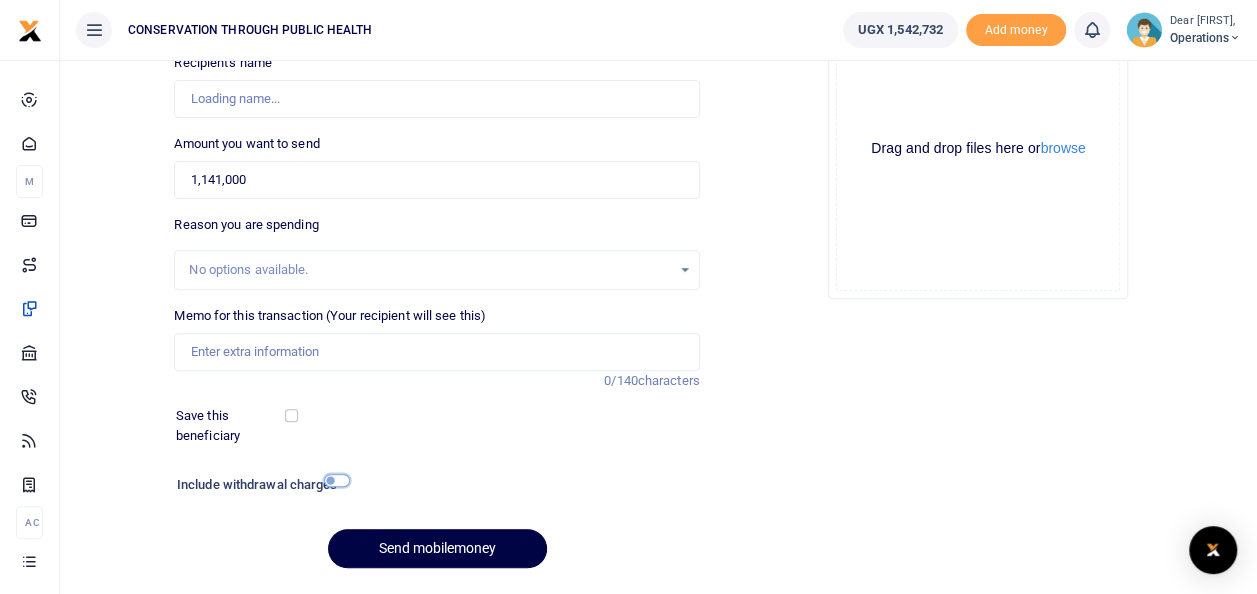 click at bounding box center [337, 480] 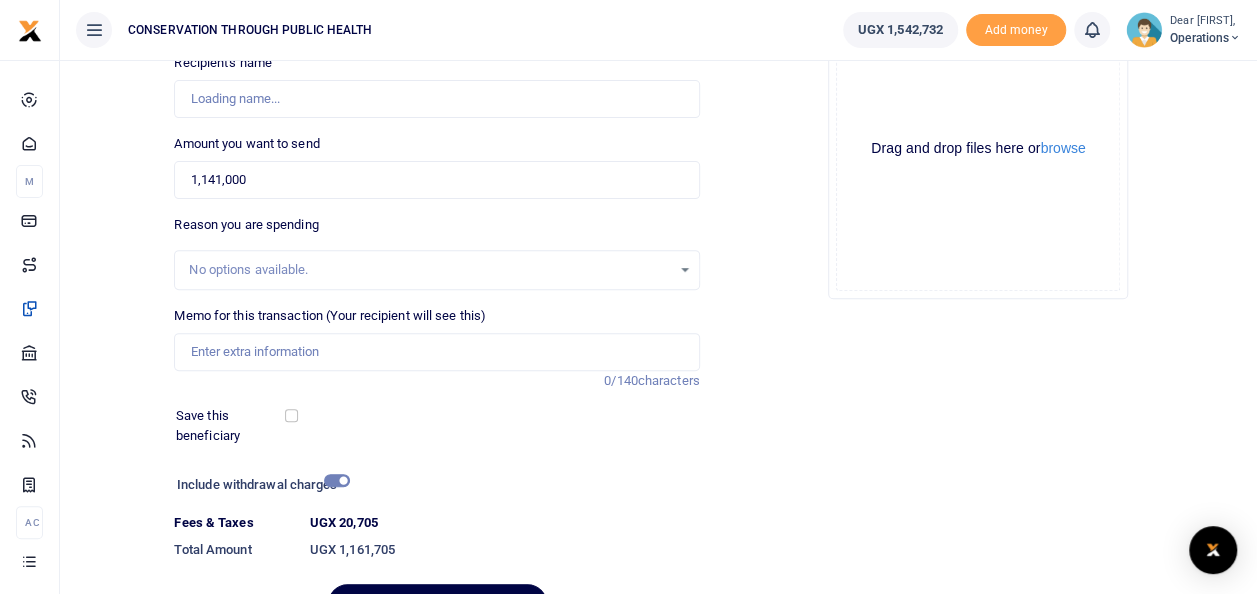 click on "Phone number
+256 Uganda +256 786404797
Phone is required.
Recipient's name
Found
Name is required.
Amount you want to send
1,141,000
Amount is required.
0/140" at bounding box center [436, 305] 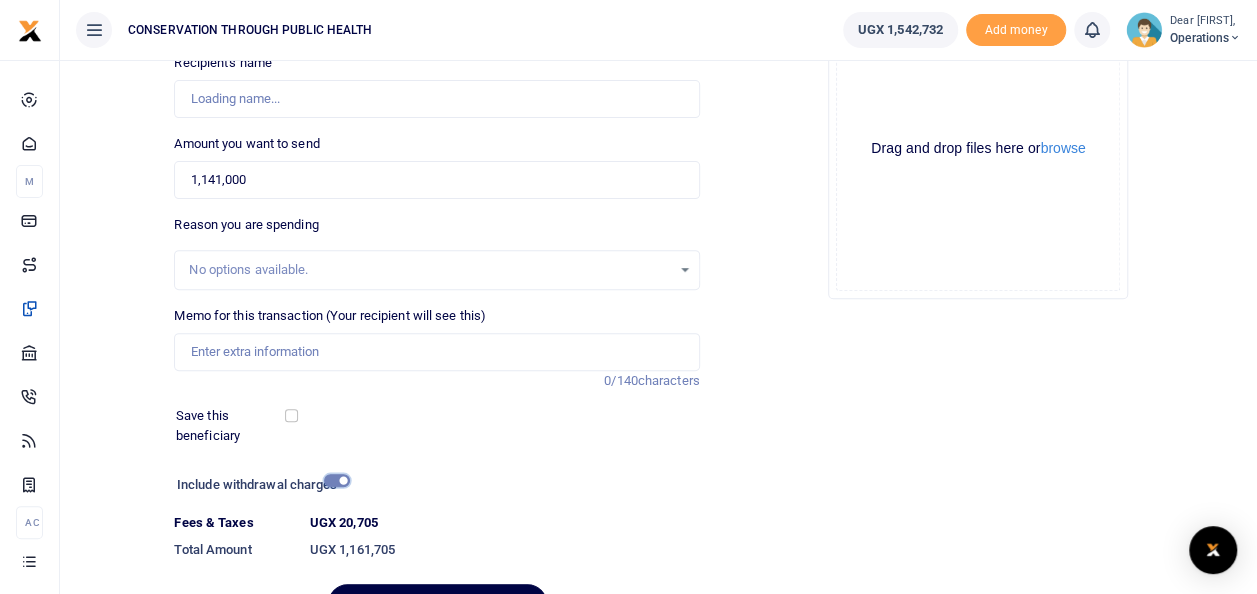 click at bounding box center (337, 480) 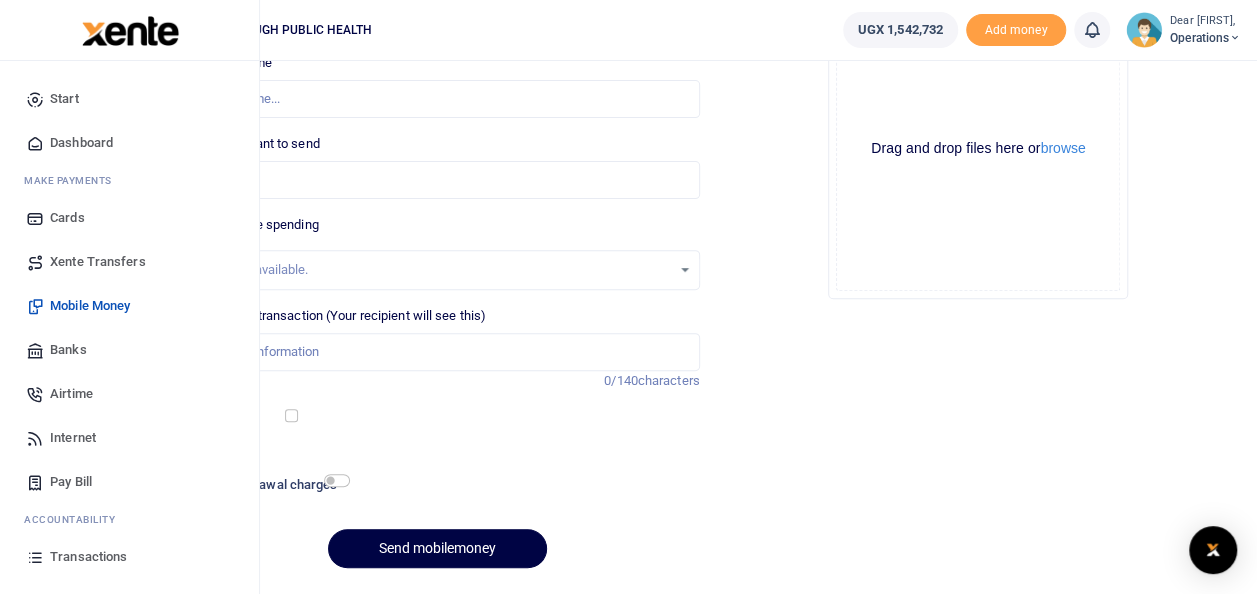 click on "Dashboard" at bounding box center (81, 143) 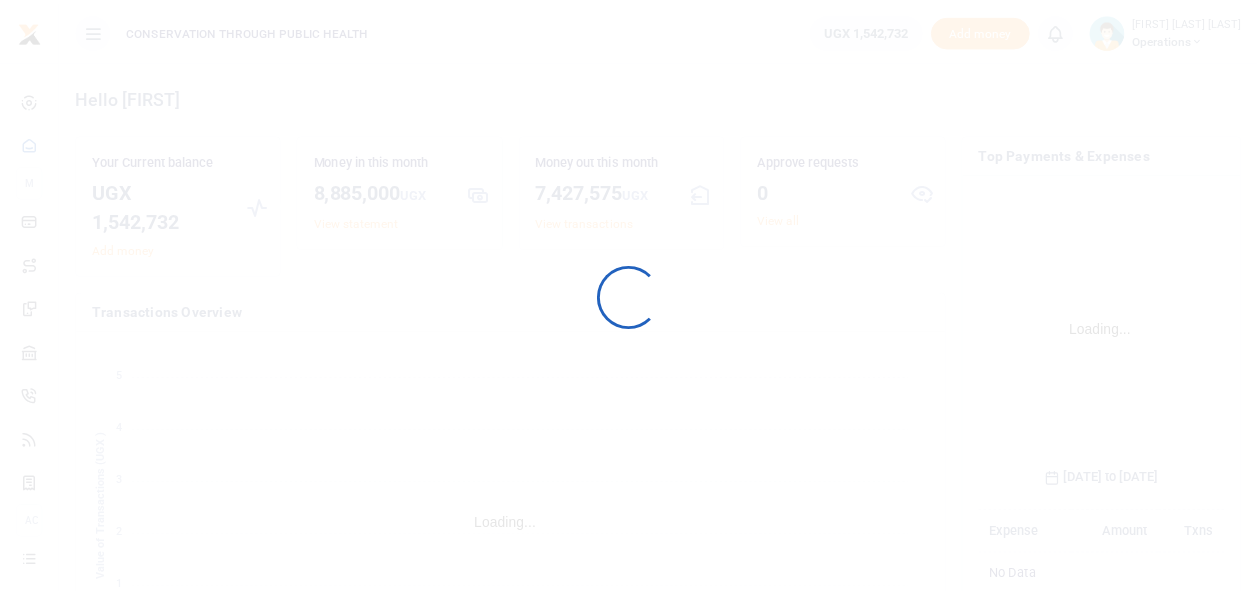 scroll, scrollTop: 0, scrollLeft: 0, axis: both 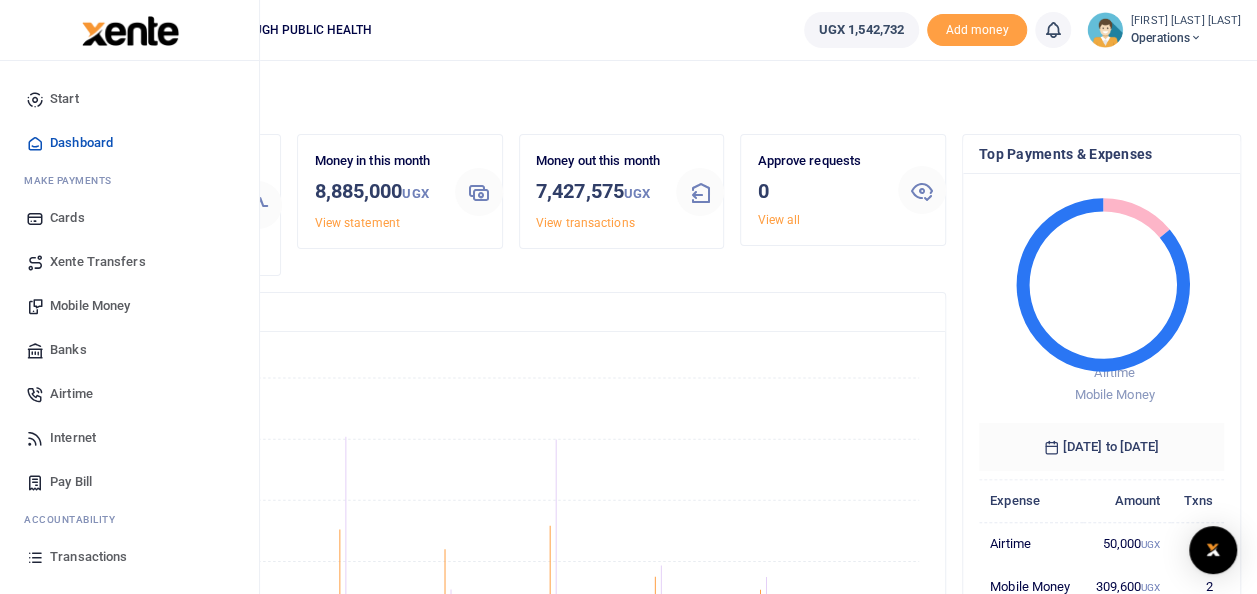click on "Internet" at bounding box center [73, 438] 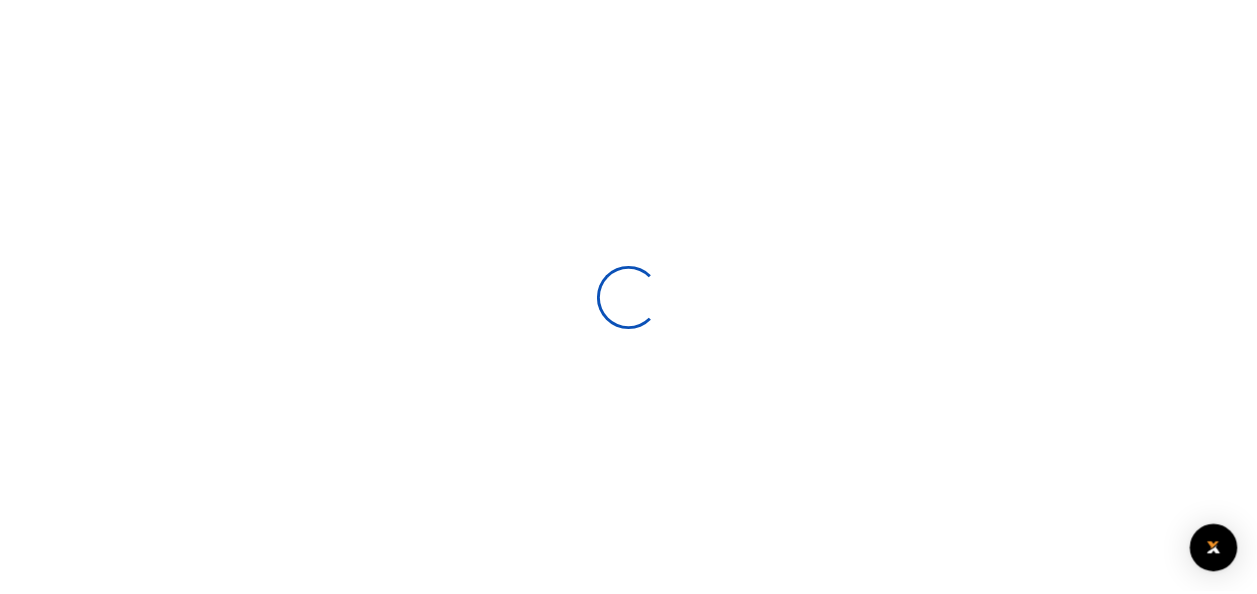 scroll, scrollTop: 0, scrollLeft: 0, axis: both 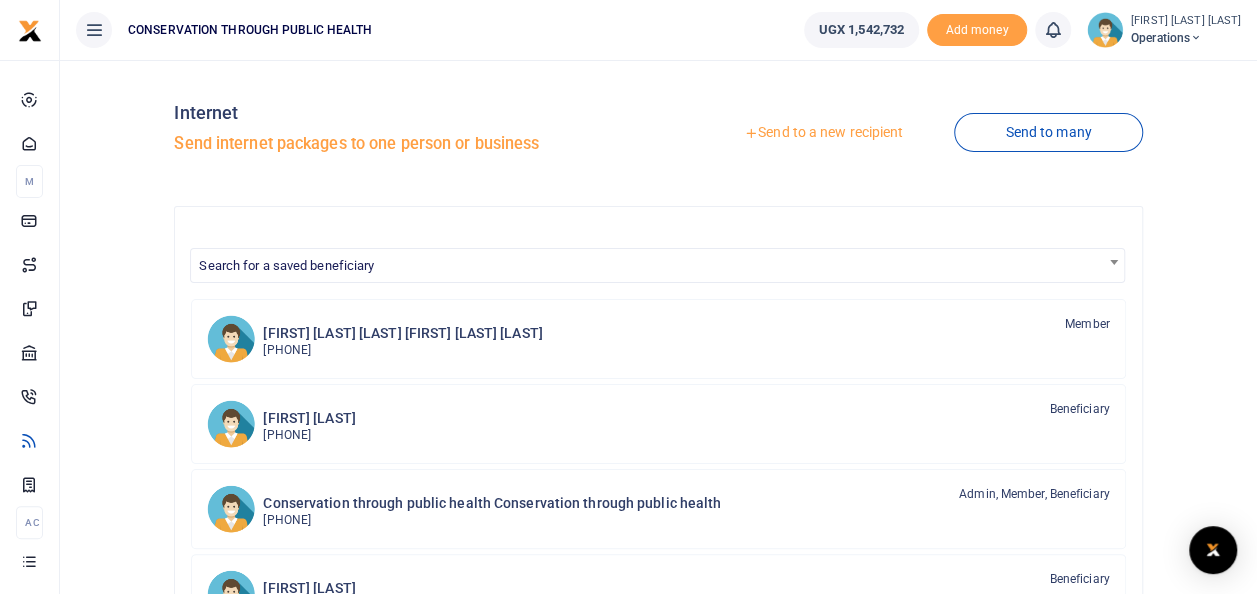 click on "Send to a new recipient" at bounding box center (823, 133) 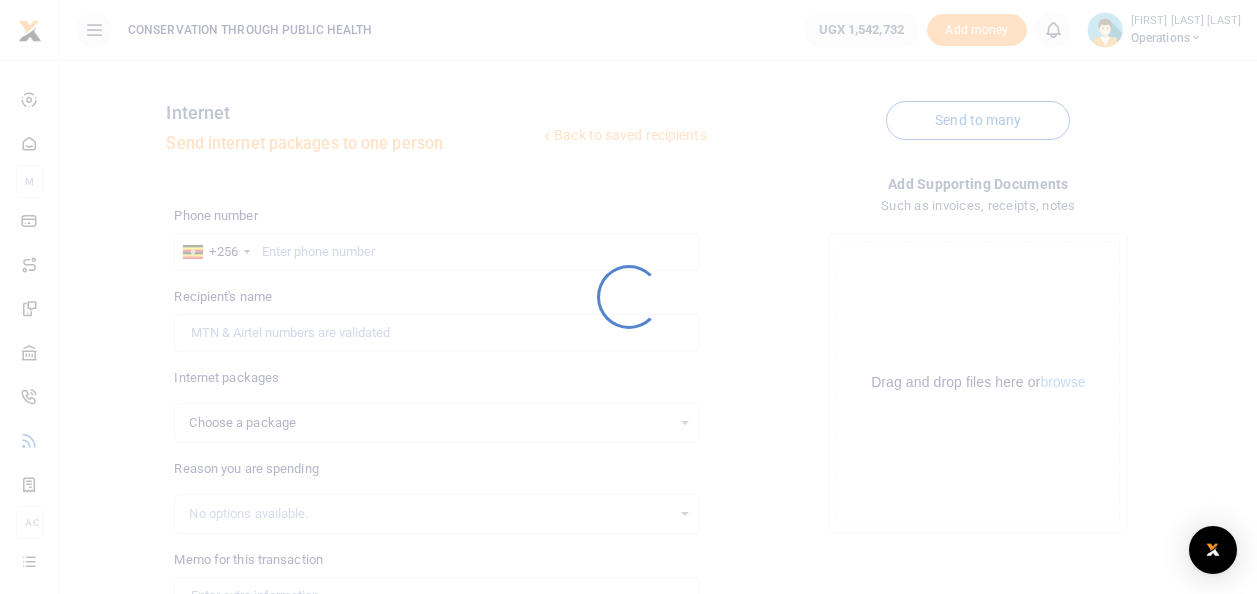 scroll, scrollTop: 0, scrollLeft: 0, axis: both 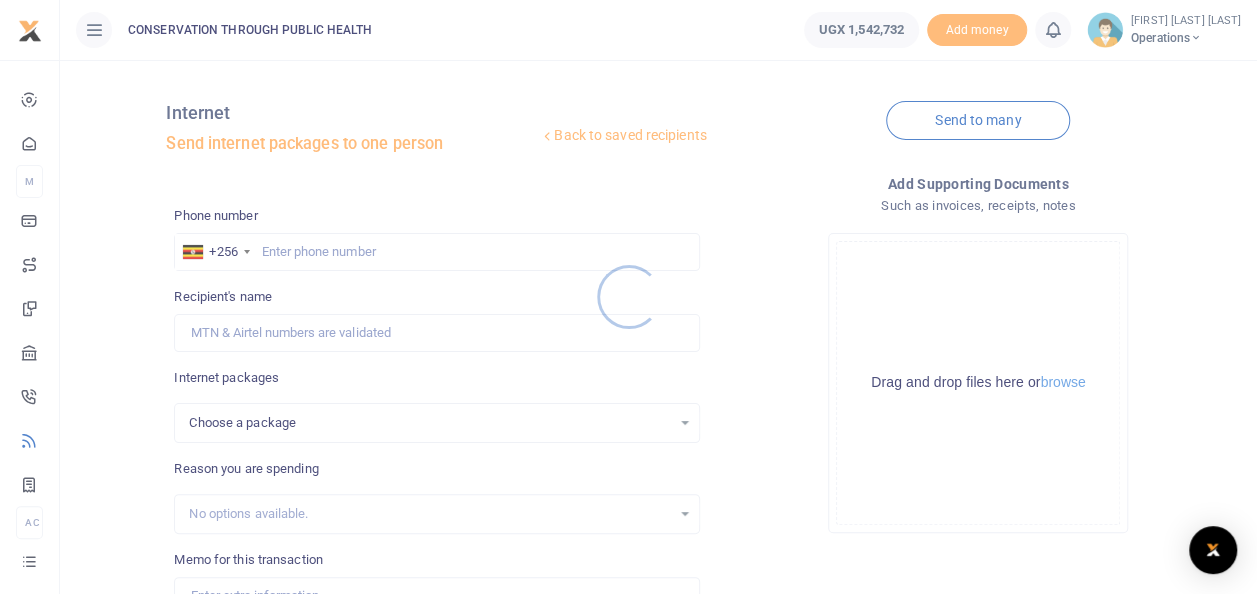 click at bounding box center (628, 297) 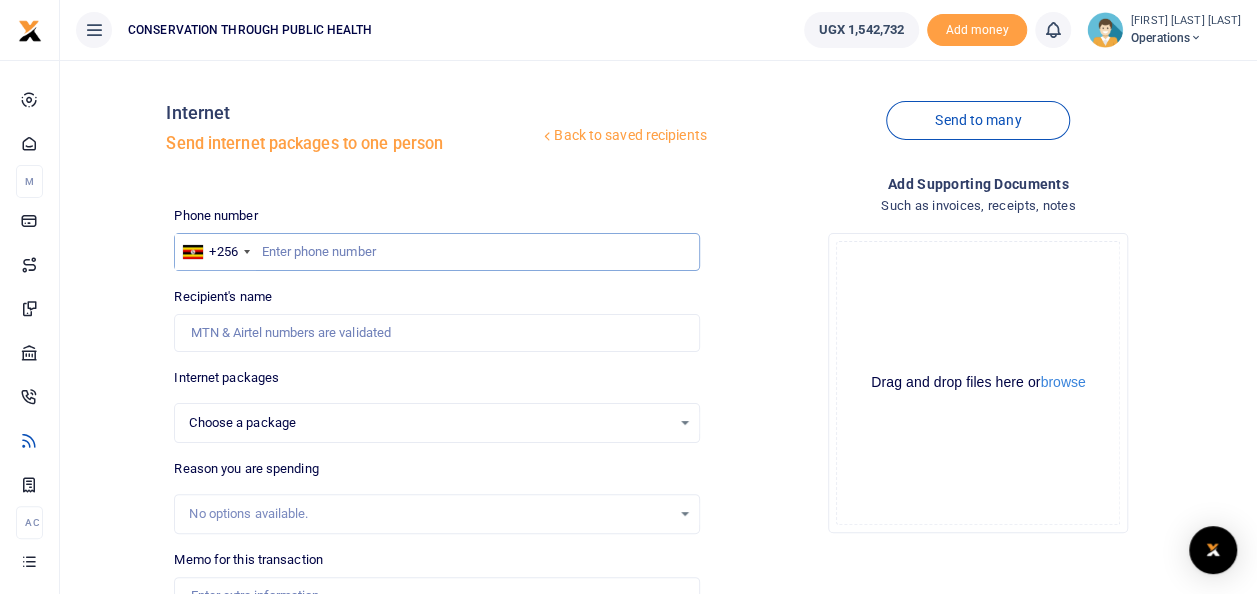 click at bounding box center [436, 252] 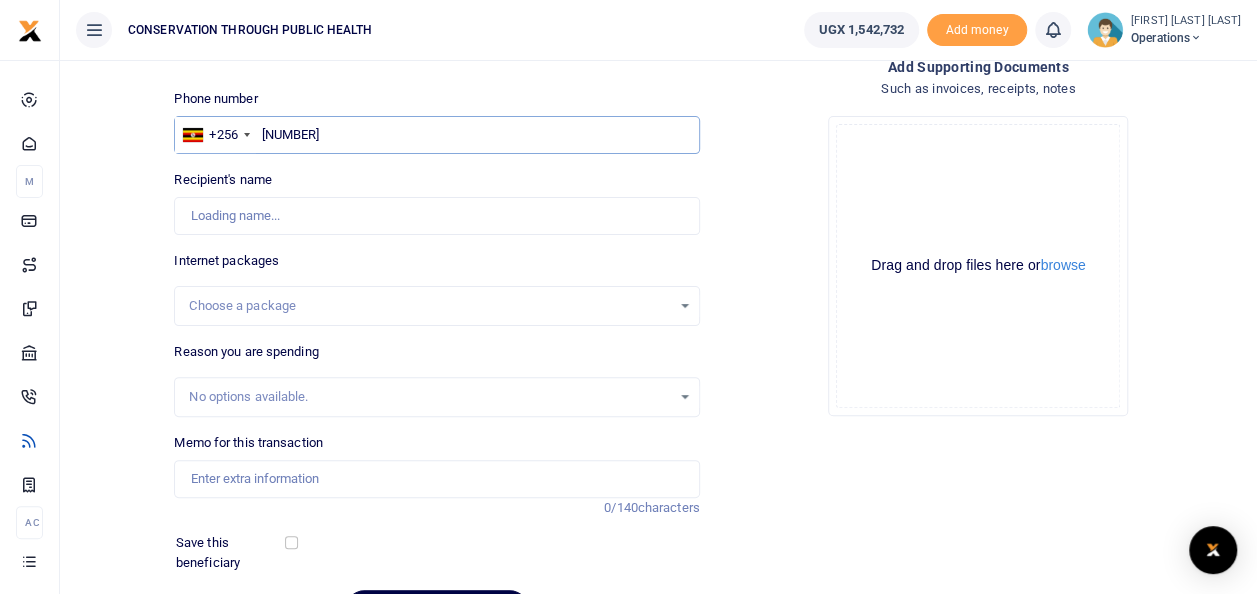 scroll, scrollTop: 118, scrollLeft: 0, axis: vertical 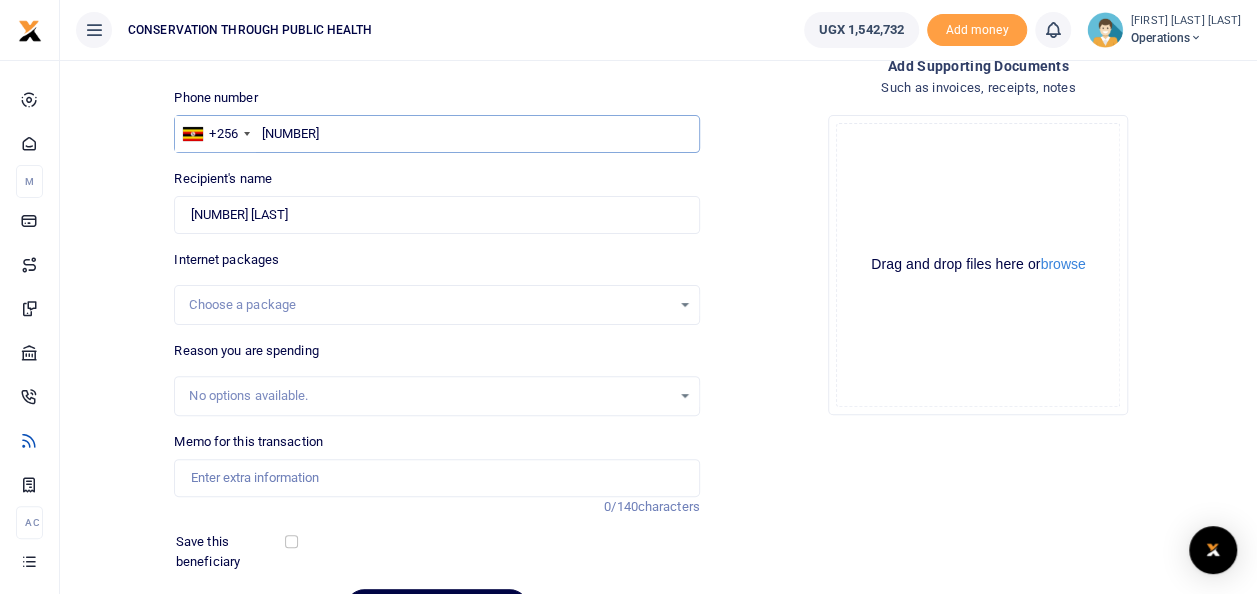 type on "[NUMBER]" 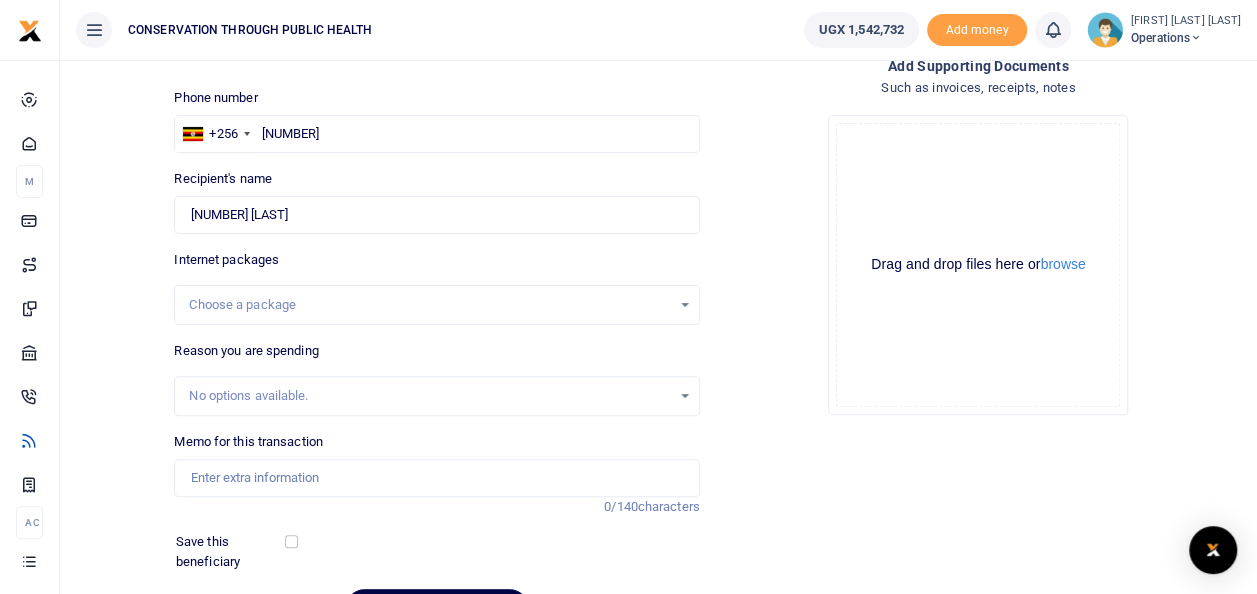 click on "Choose a package" at bounding box center [436, 305] 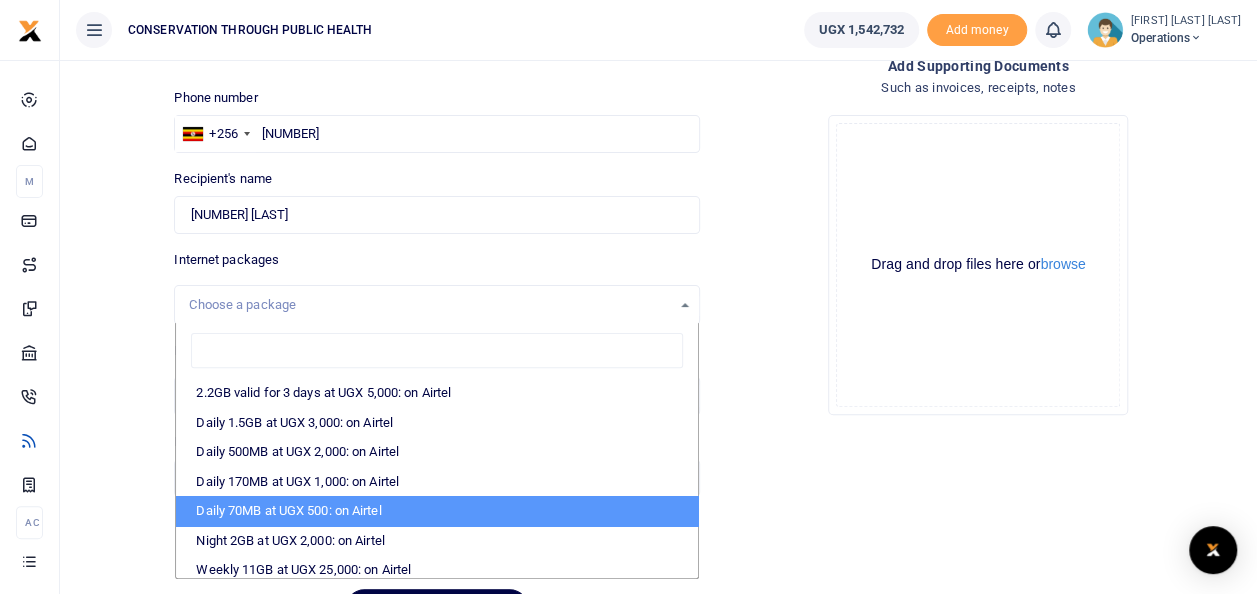 scroll, scrollTop: 174, scrollLeft: 0, axis: vertical 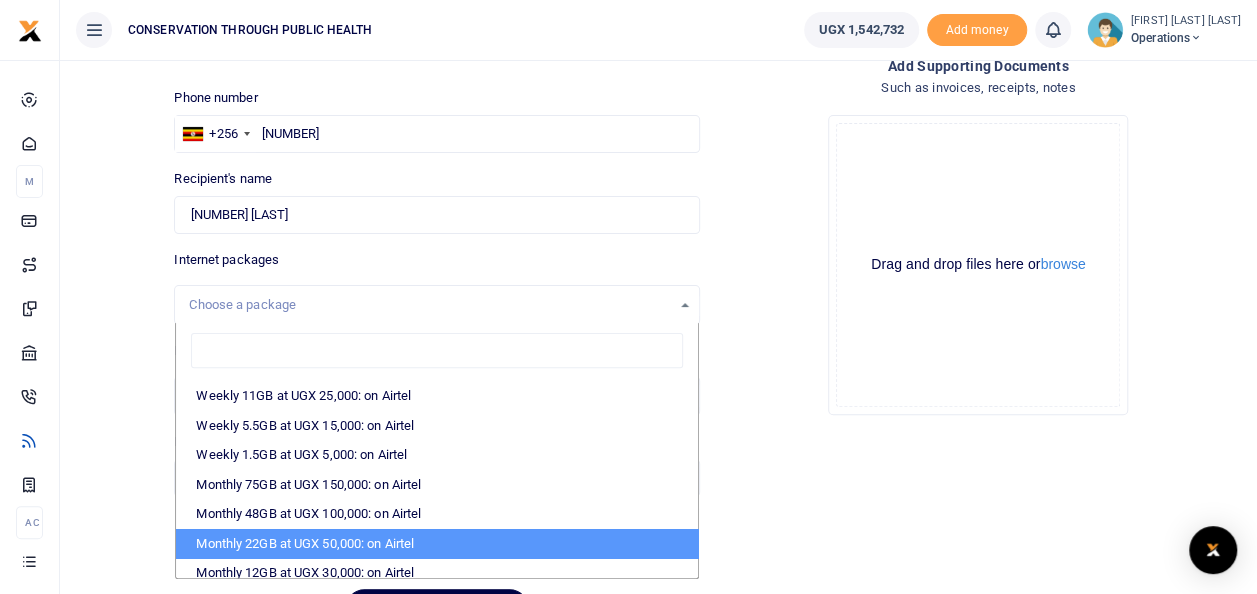 click on "Monthly 22GB at UGX  50,000: on Airtel" at bounding box center [436, 544] 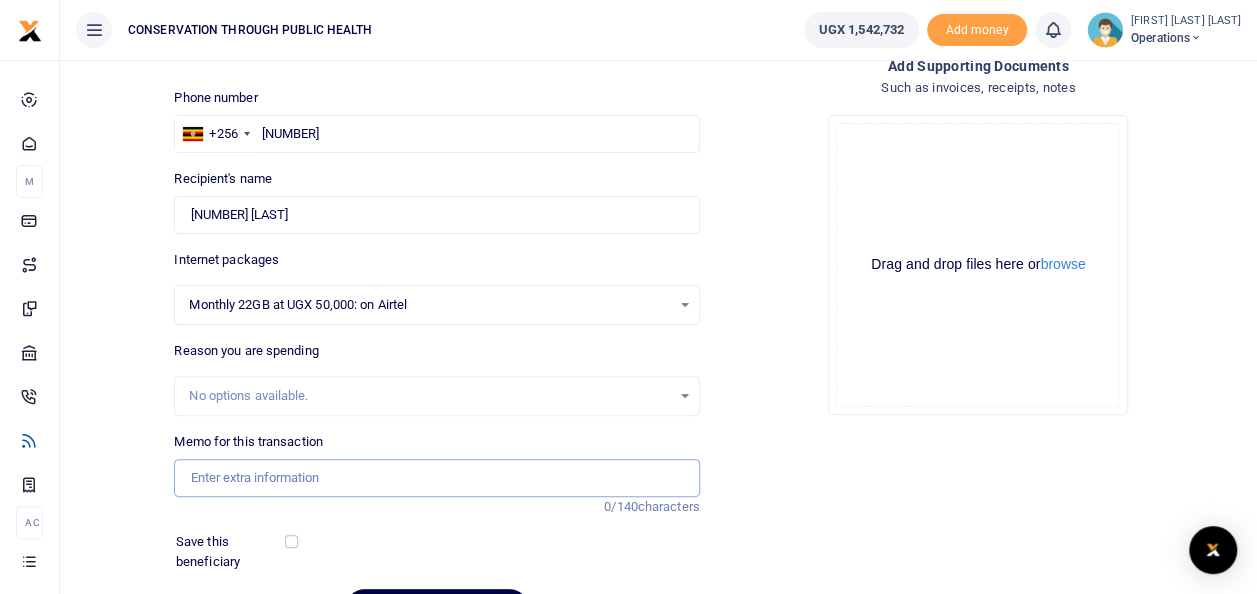 click on "Memo for this transaction" at bounding box center (436, 478) 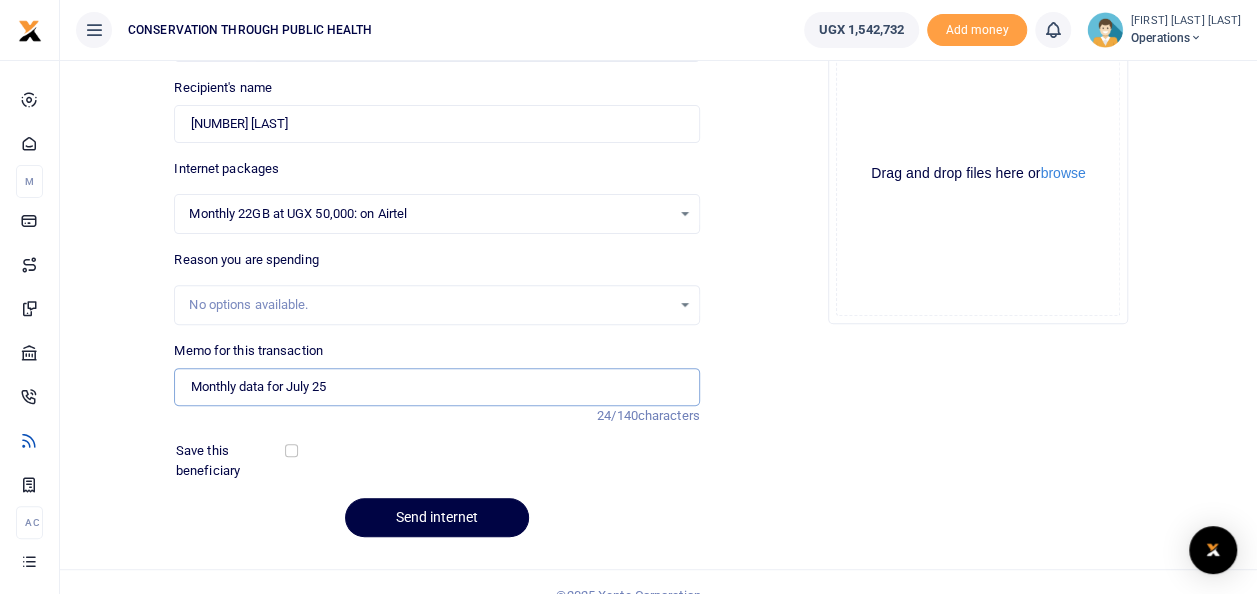 scroll, scrollTop: 234, scrollLeft: 0, axis: vertical 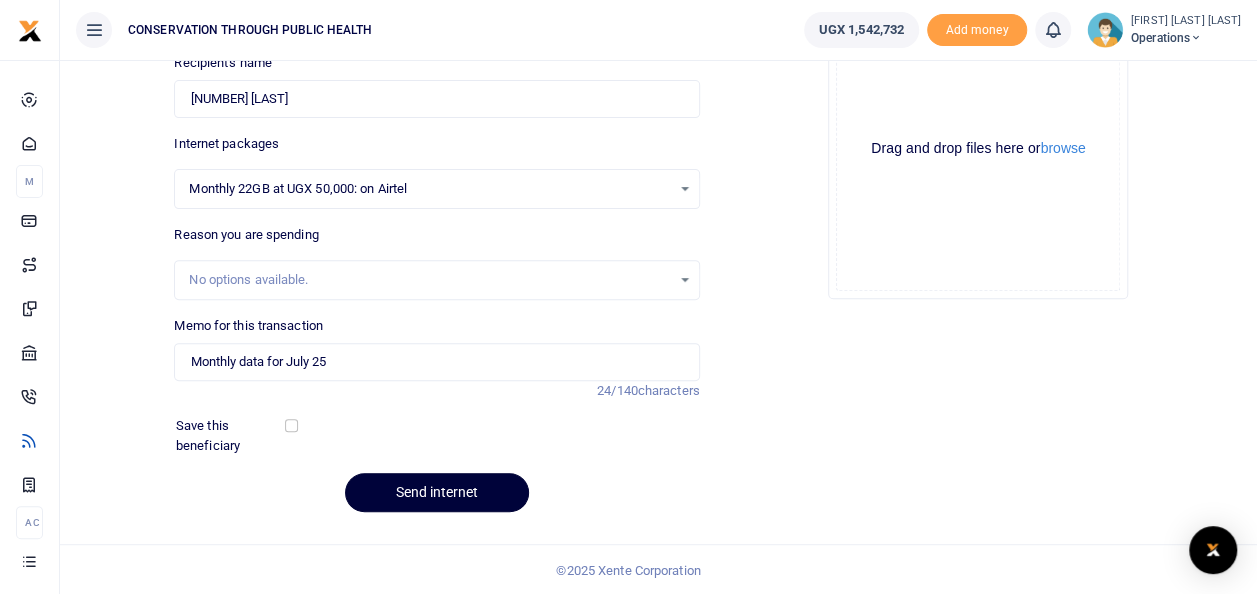 click on "Send internet" at bounding box center (437, 492) 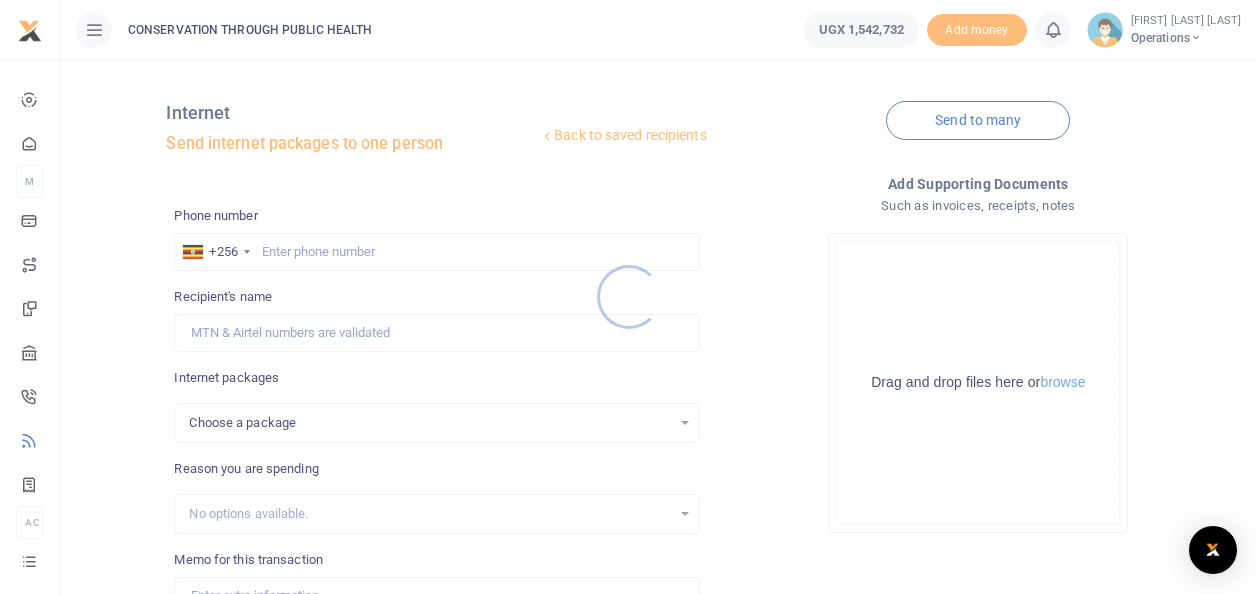 scroll, scrollTop: 234, scrollLeft: 0, axis: vertical 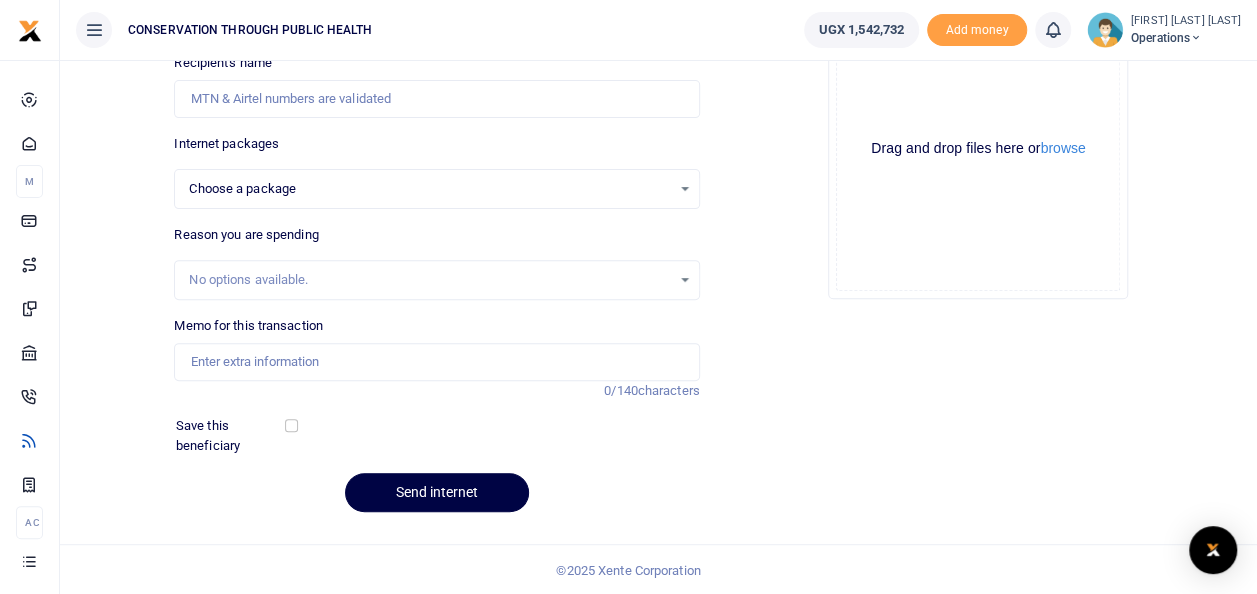 click on "Phone number
[PHONE] [COUNTRY] +[PHONE]
Phone is required.
Recipient's name
Name is required.
Internet packages
Choose a package Choose a package
Choose a package
Bundle is required.
0/140  characters" at bounding box center [436, 250] 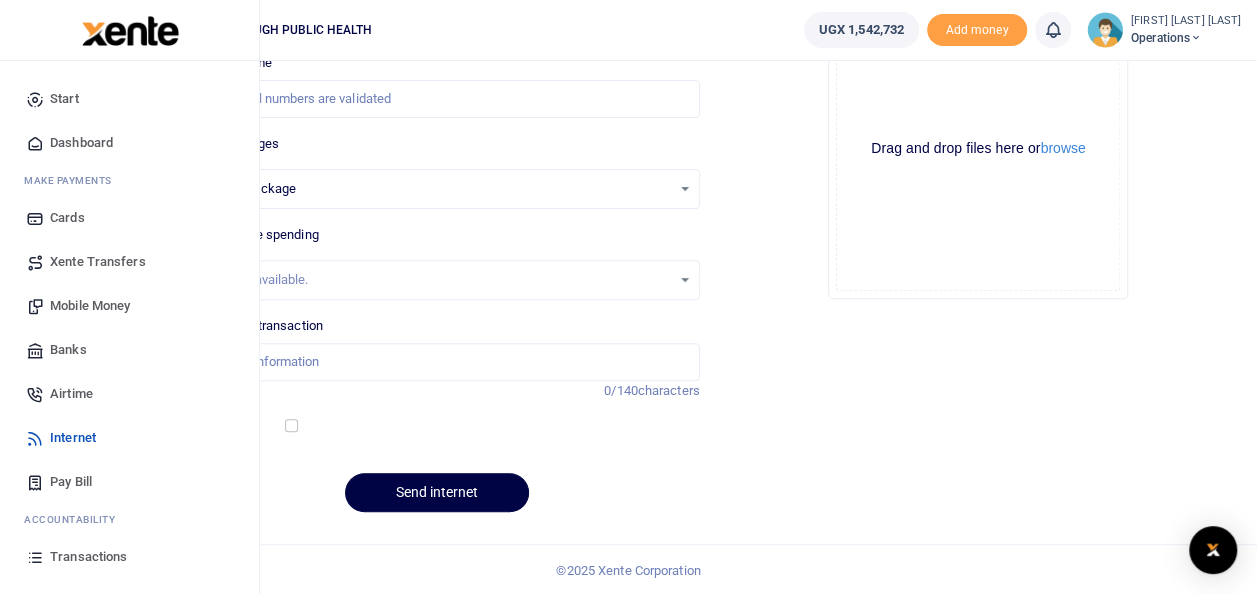 click on "Dashboard" at bounding box center [81, 143] 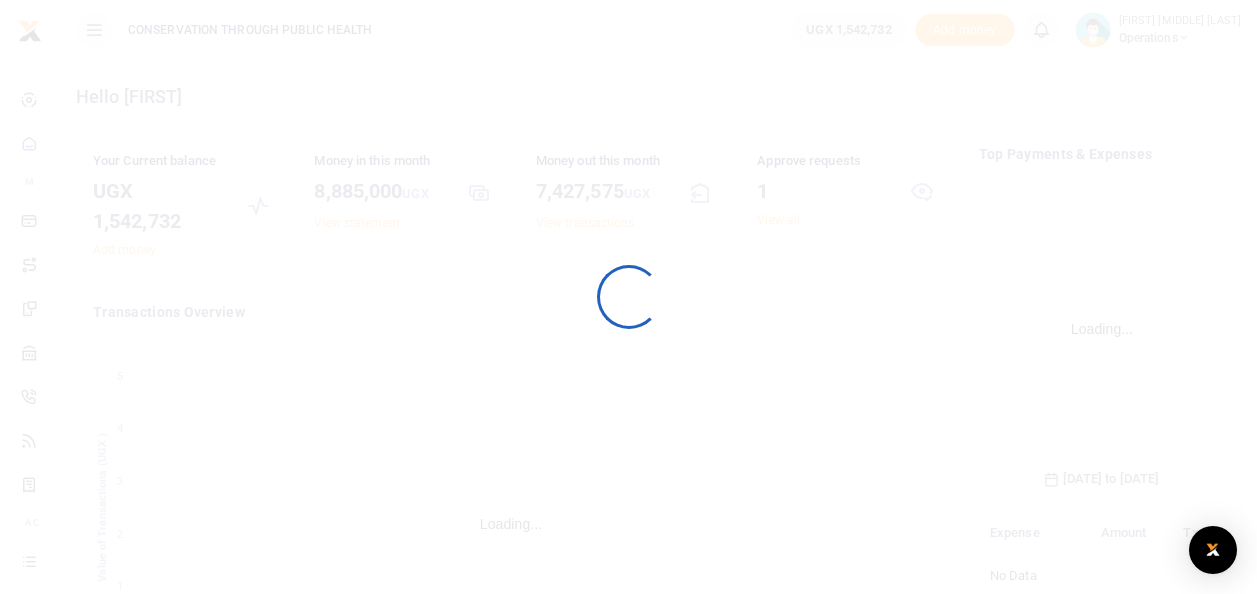 scroll, scrollTop: 0, scrollLeft: 0, axis: both 